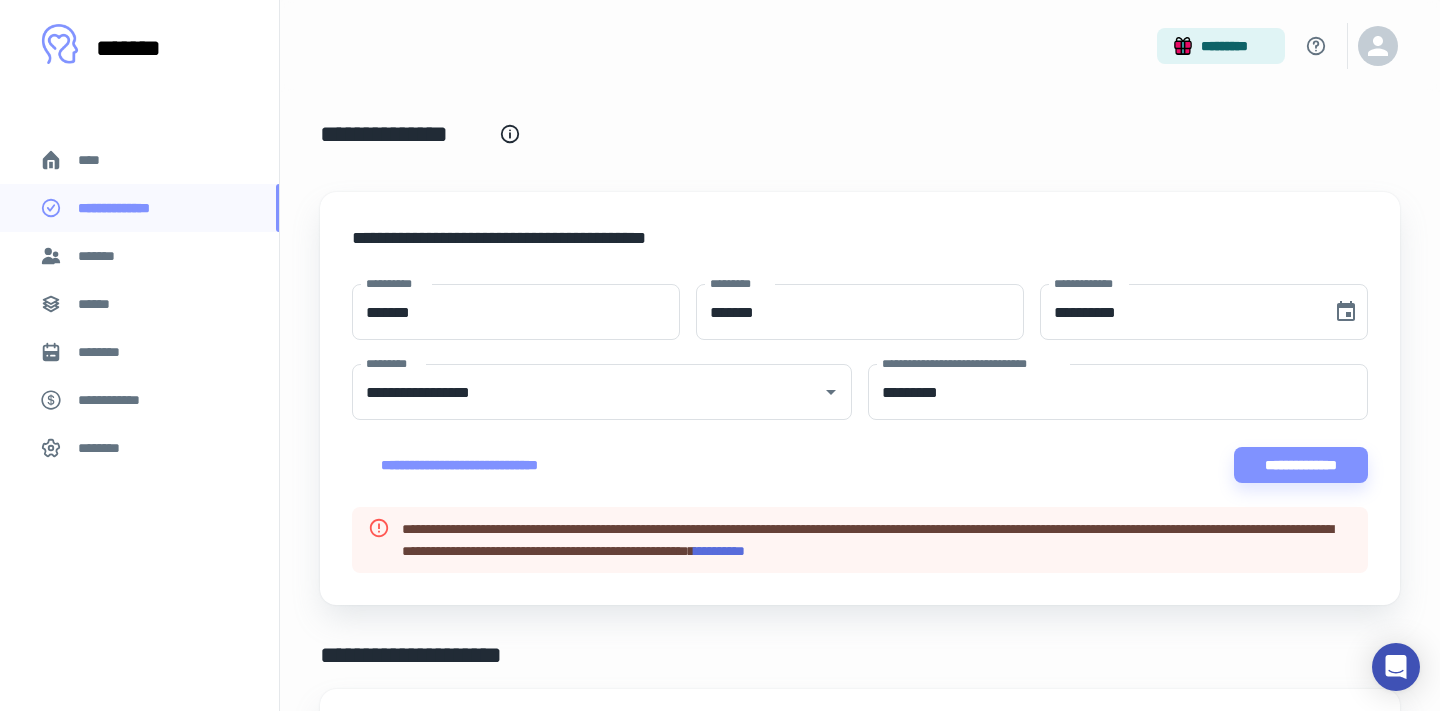 scroll, scrollTop: 0, scrollLeft: 0, axis: both 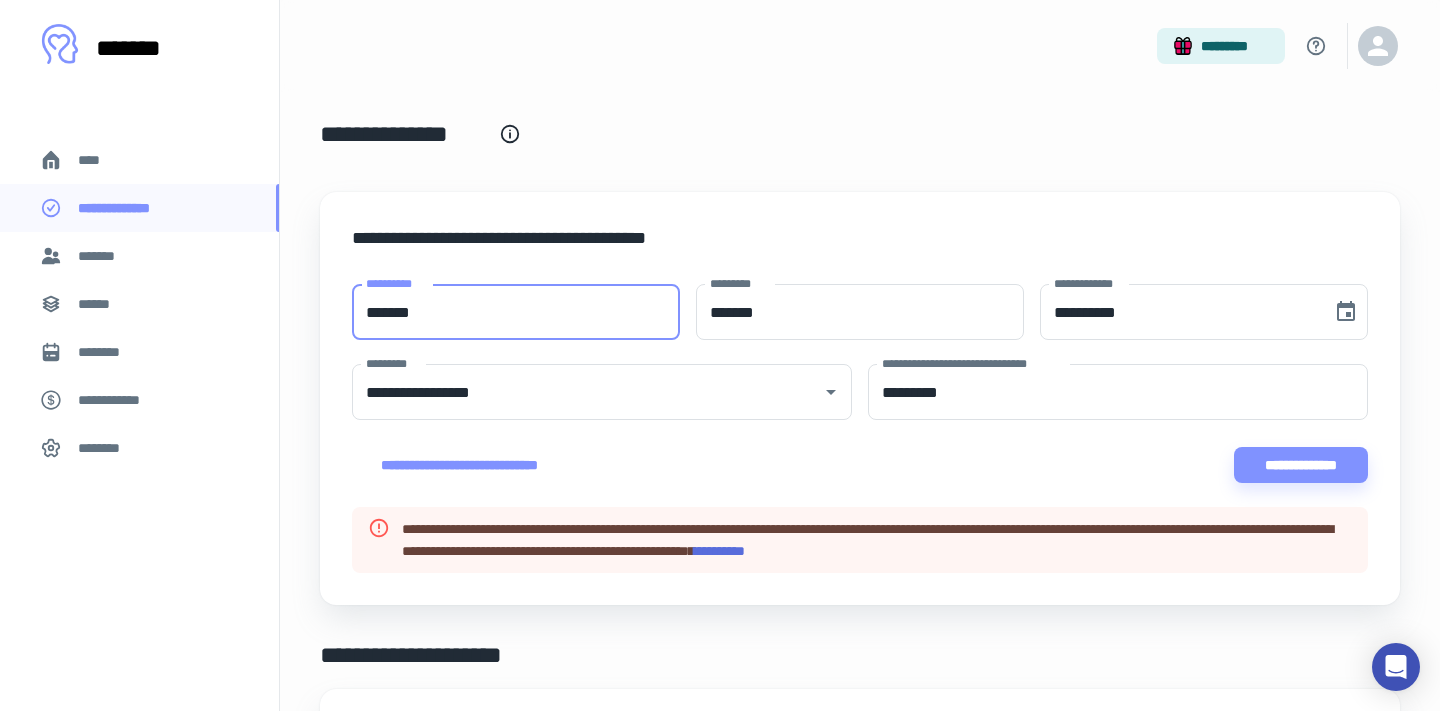 drag, startPoint x: 618, startPoint y: 294, endPoint x: 293, endPoint y: 304, distance: 325.1538 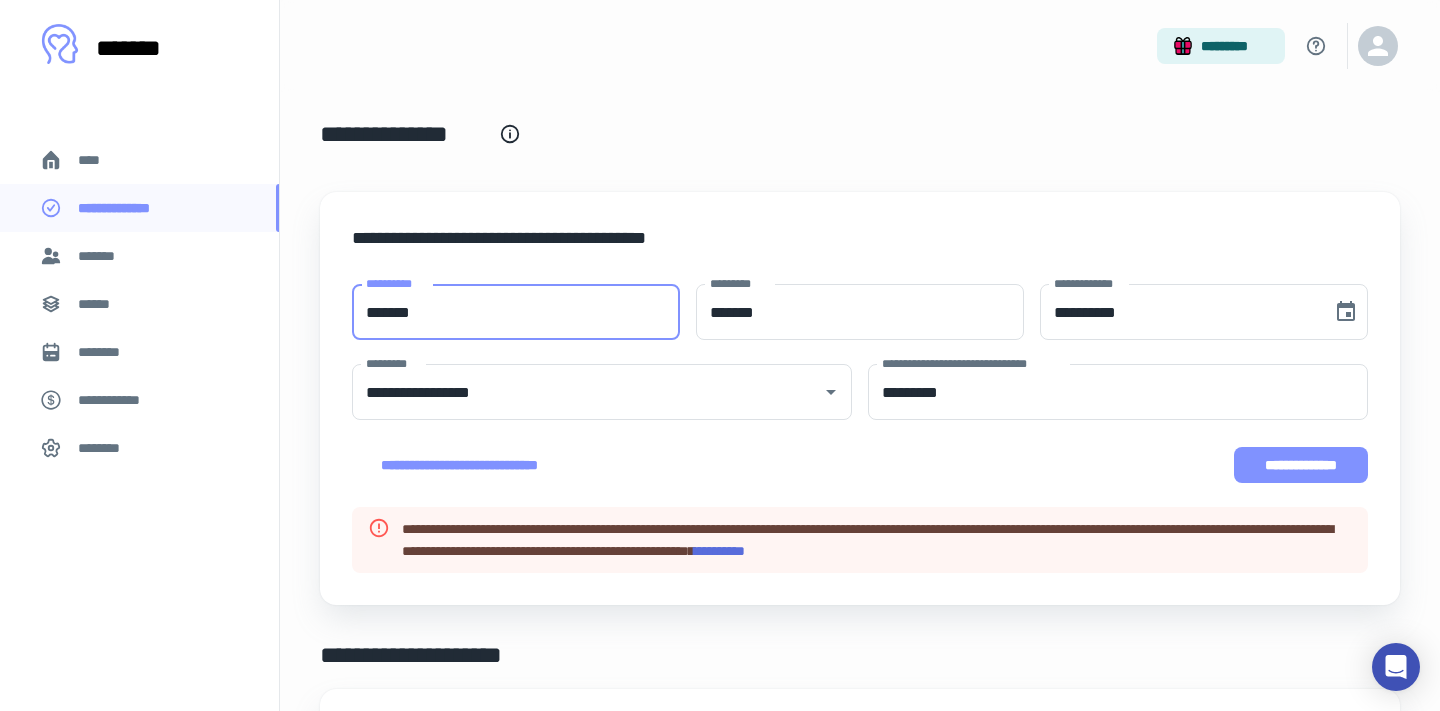 click on "**********" at bounding box center [1301, 465] 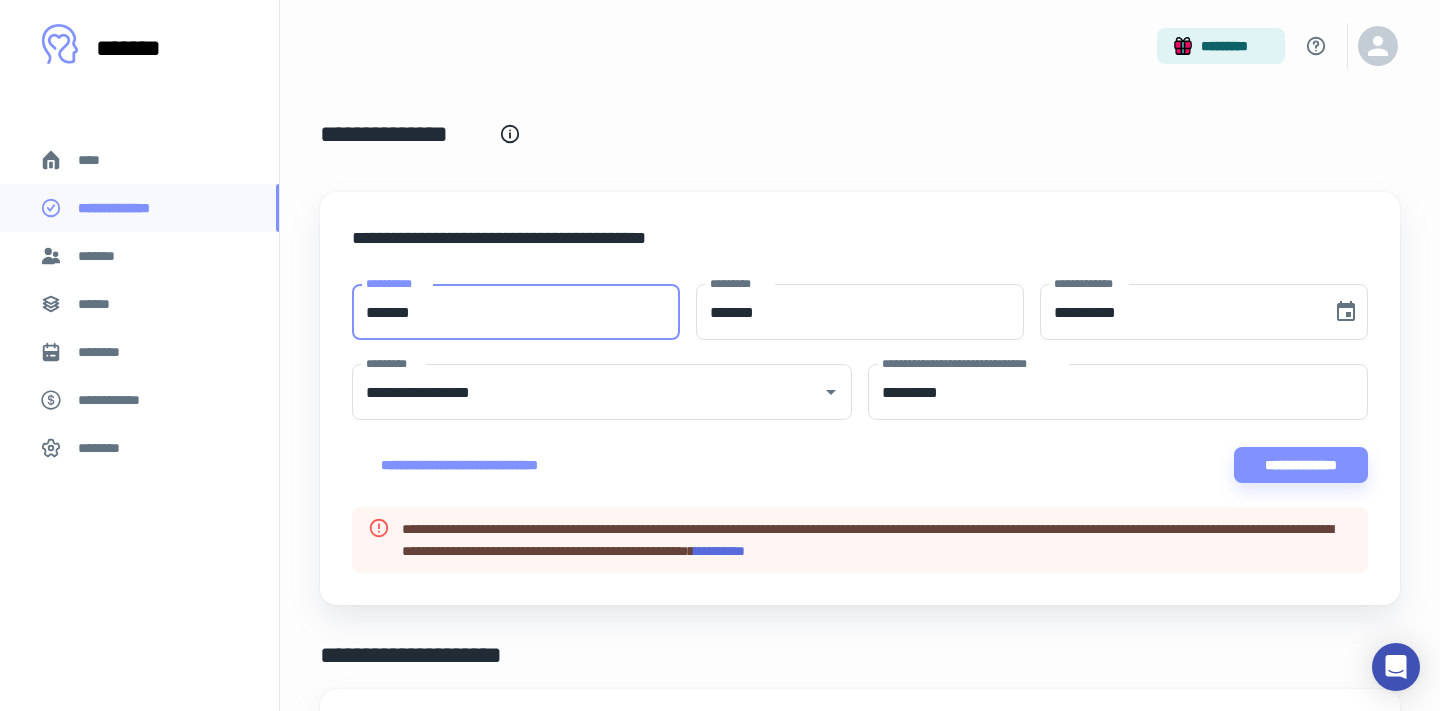 drag, startPoint x: 459, startPoint y: 317, endPoint x: 268, endPoint y: 303, distance: 191.5124 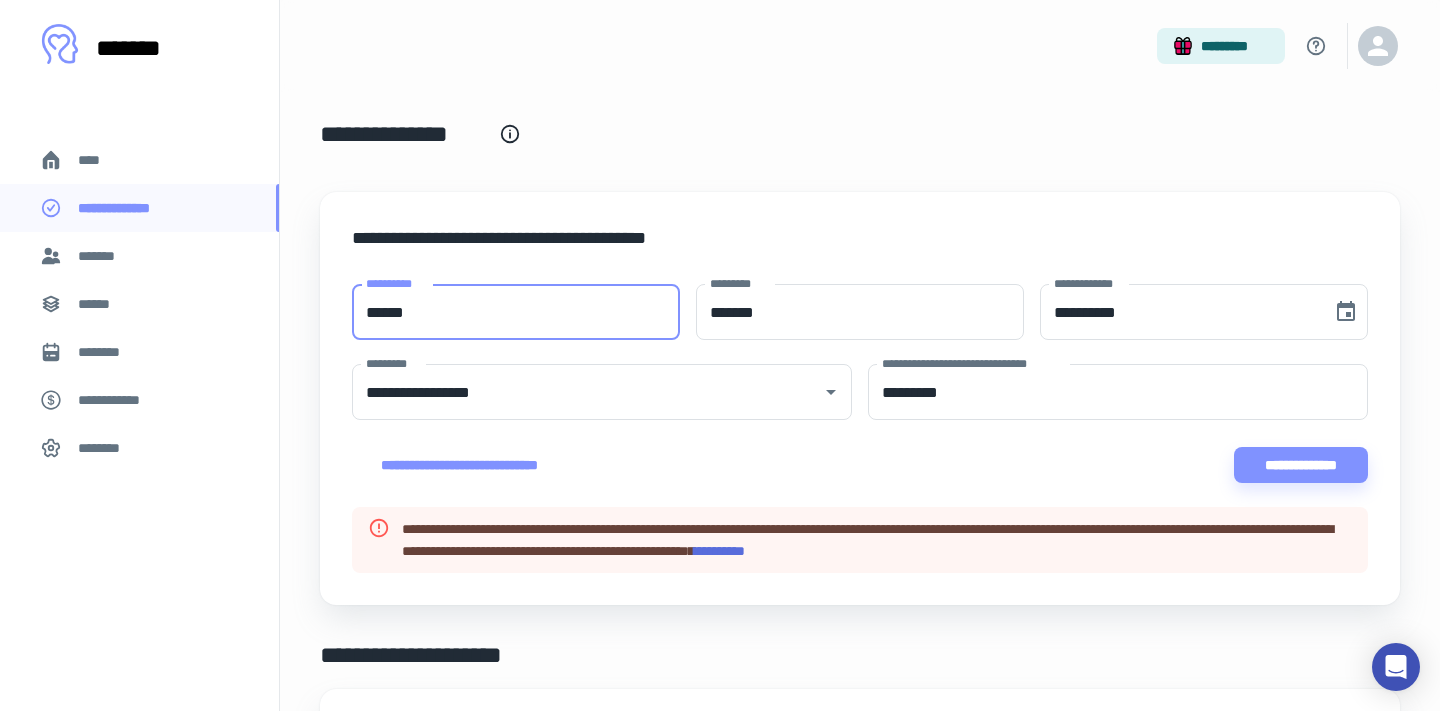 type on "******" 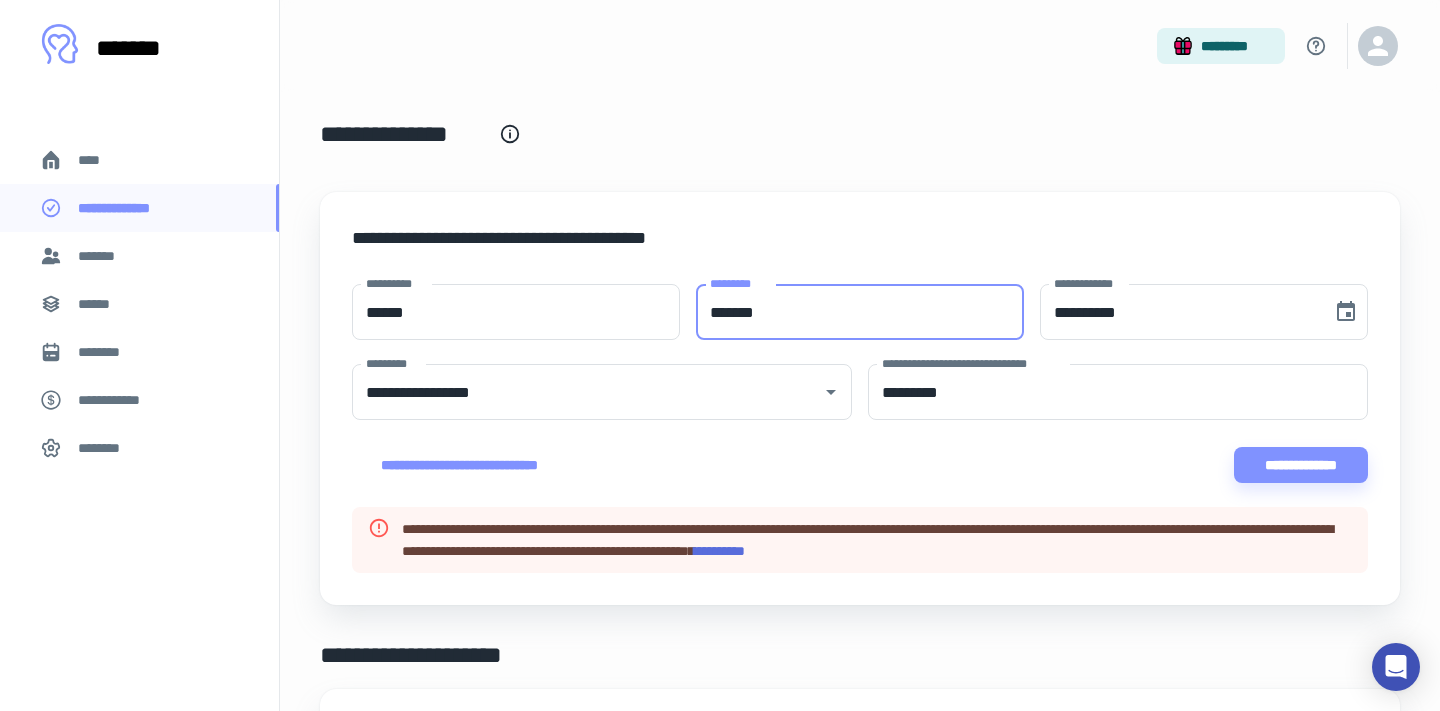 type on "*******" 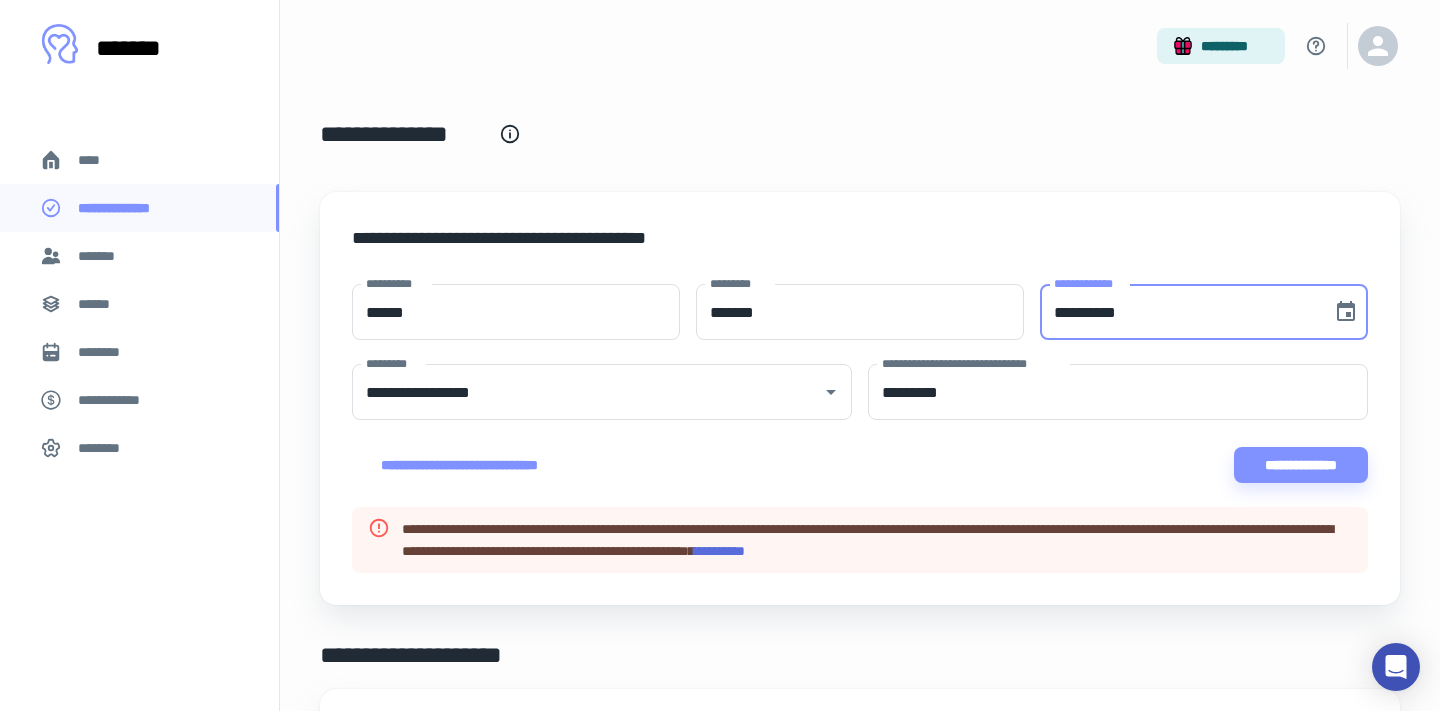type 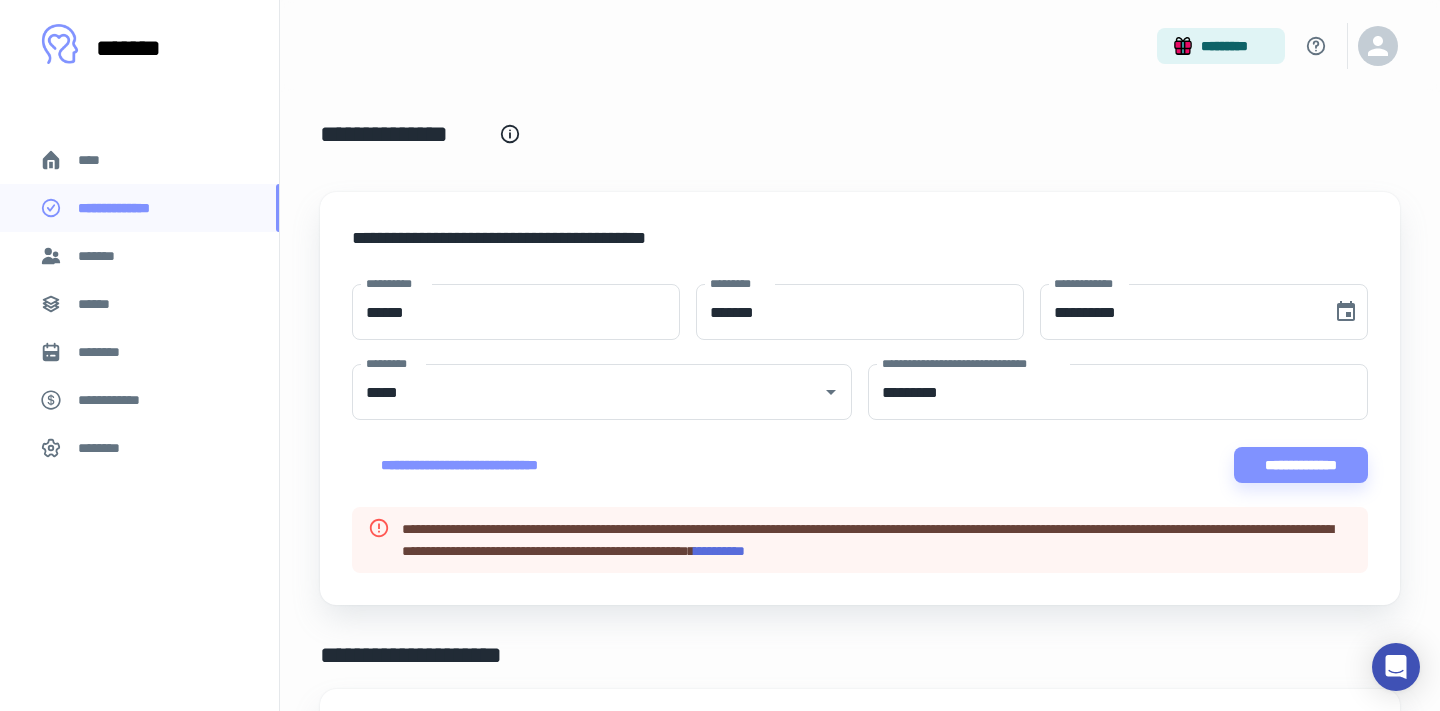 type on "**********" 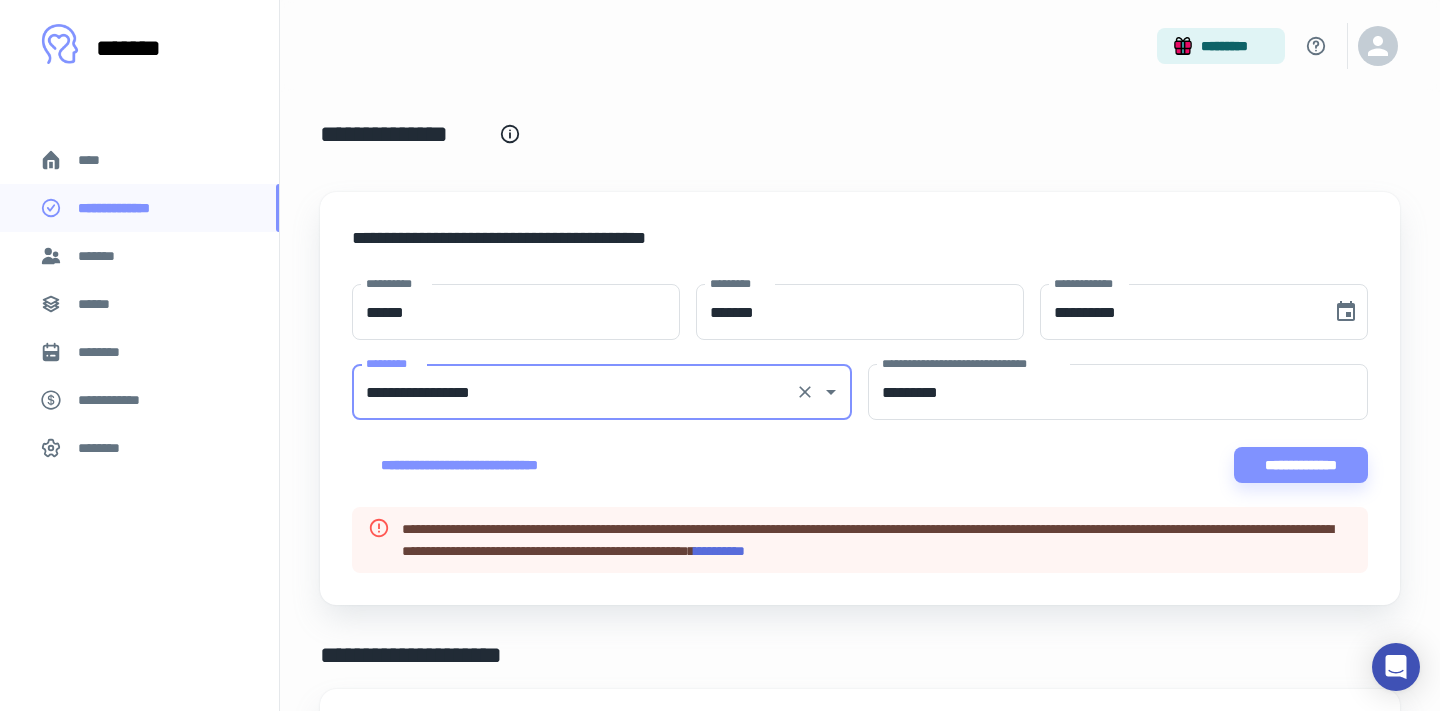 click 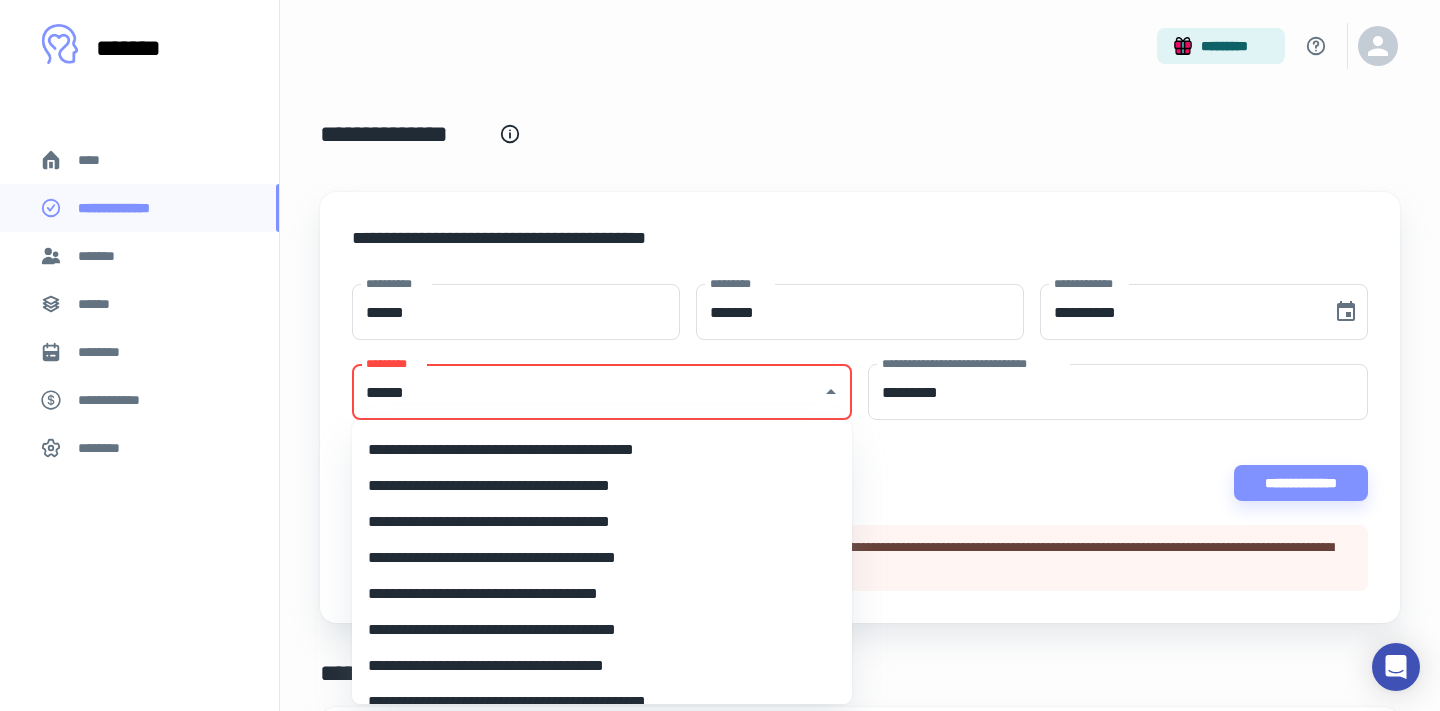 scroll, scrollTop: 96, scrollLeft: 0, axis: vertical 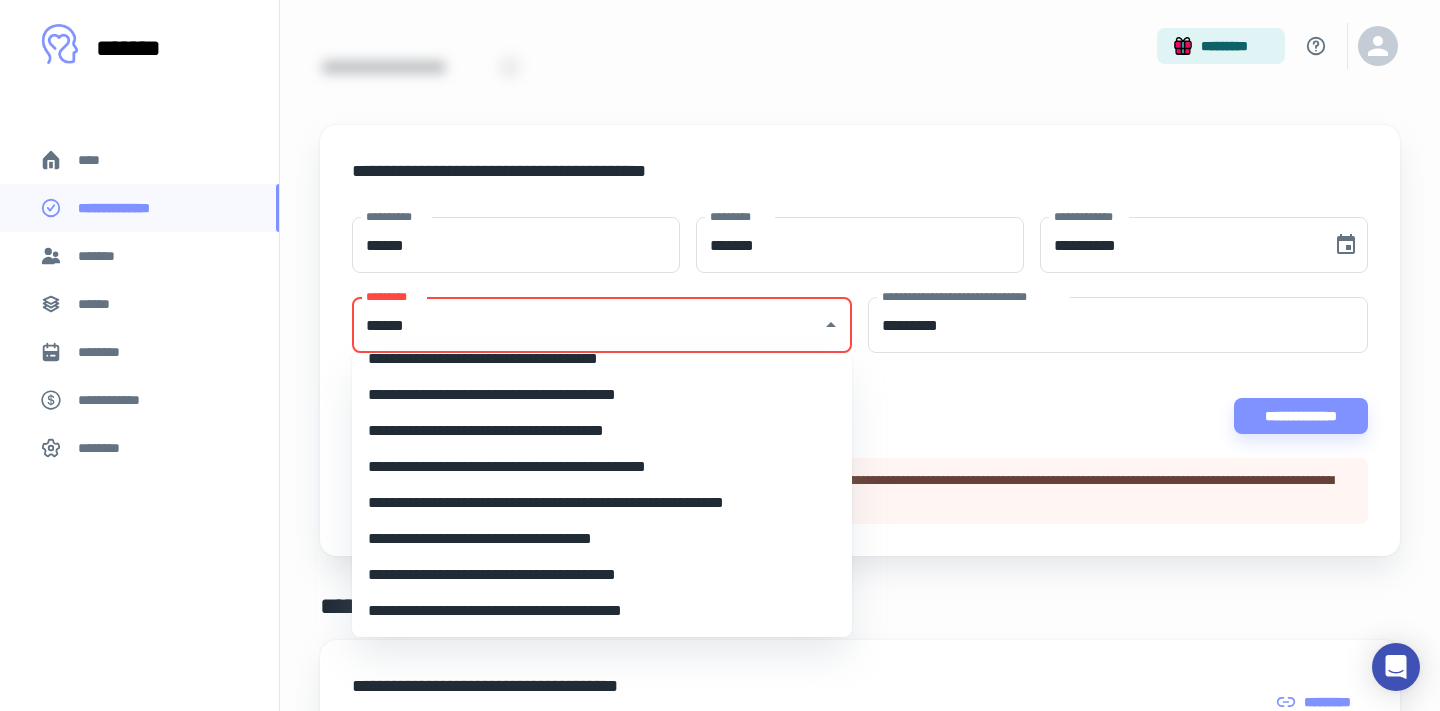click on "**********" at bounding box center [602, 503] 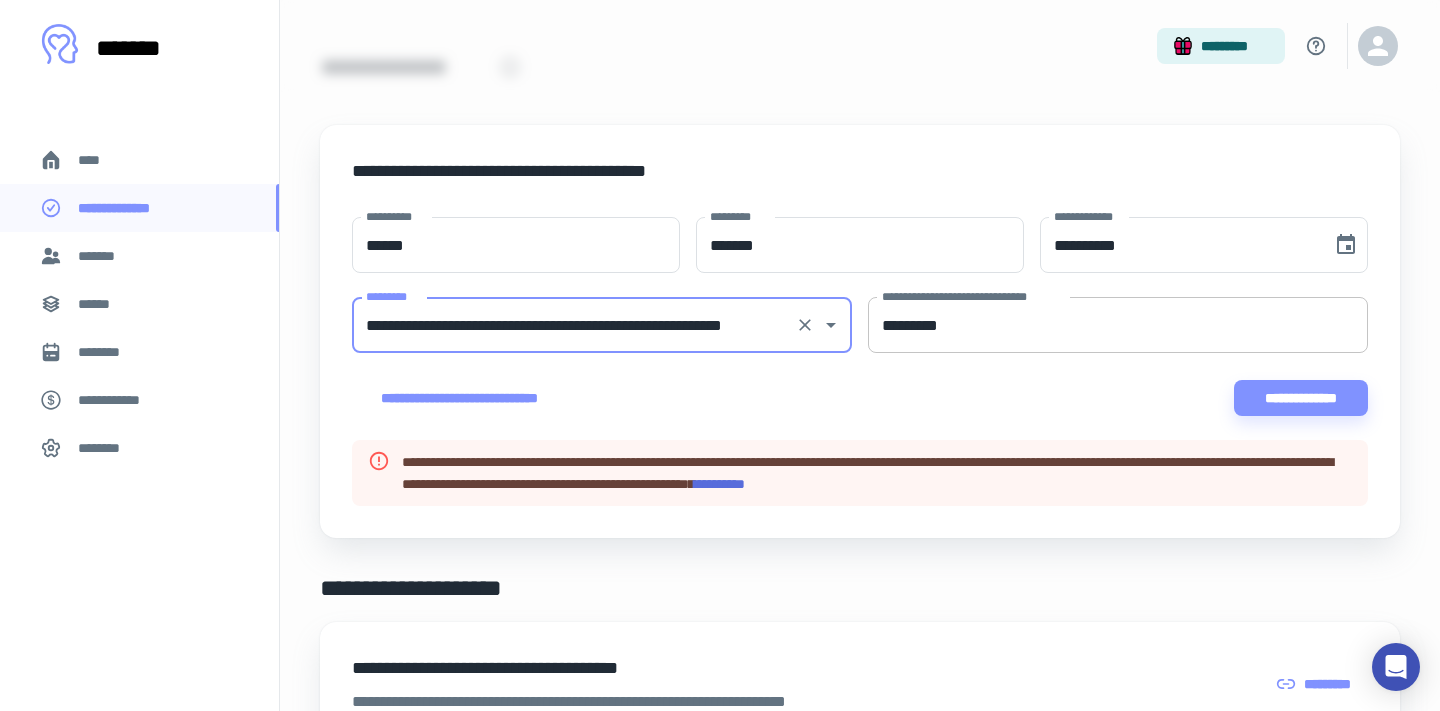 type on "**********" 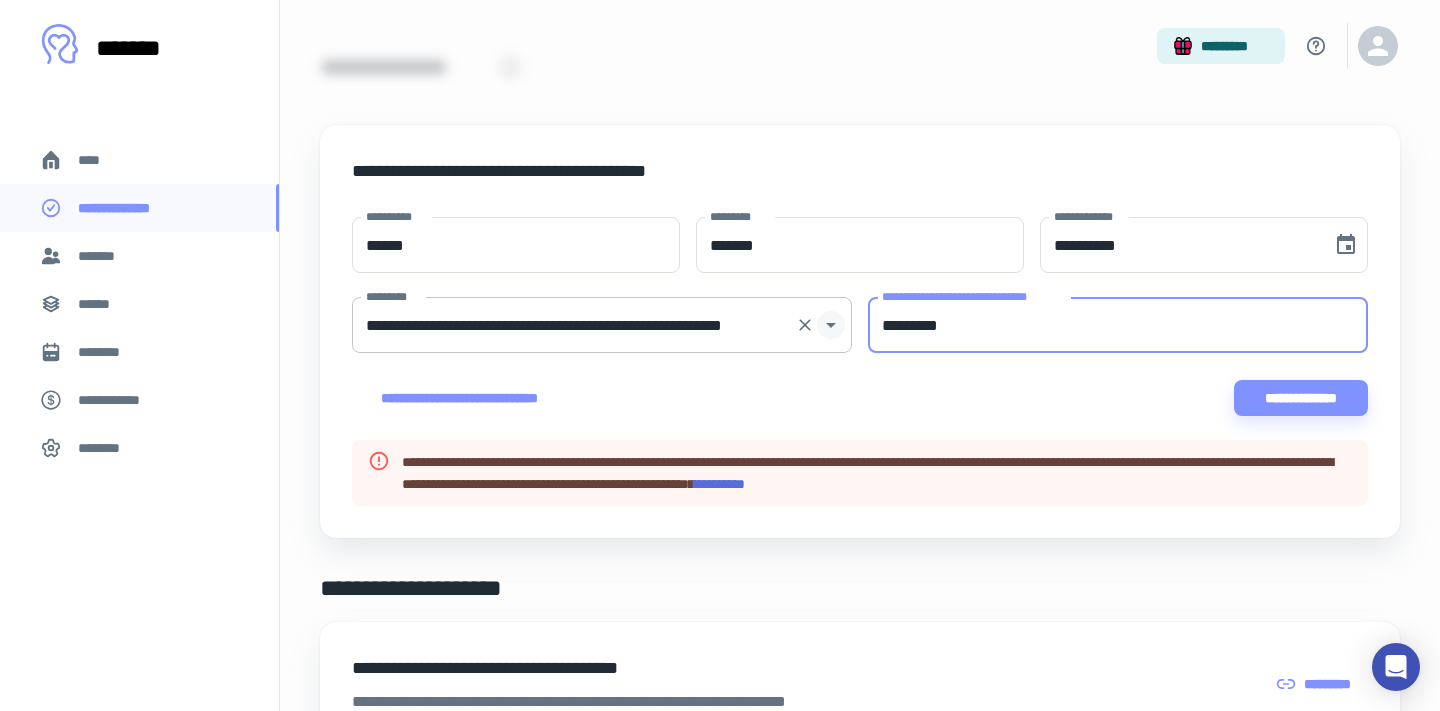 drag, startPoint x: 985, startPoint y: 330, endPoint x: 829, endPoint y: 311, distance: 157.15279 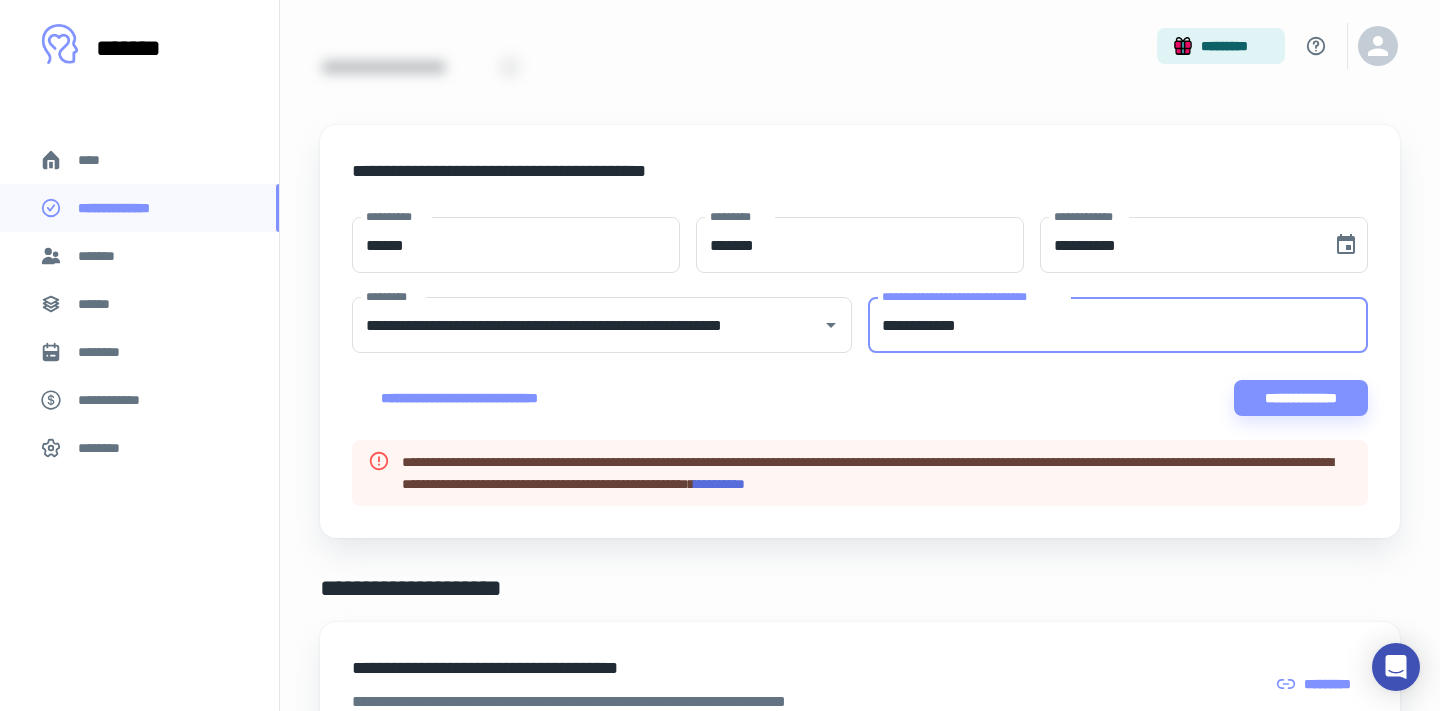type on "**********" 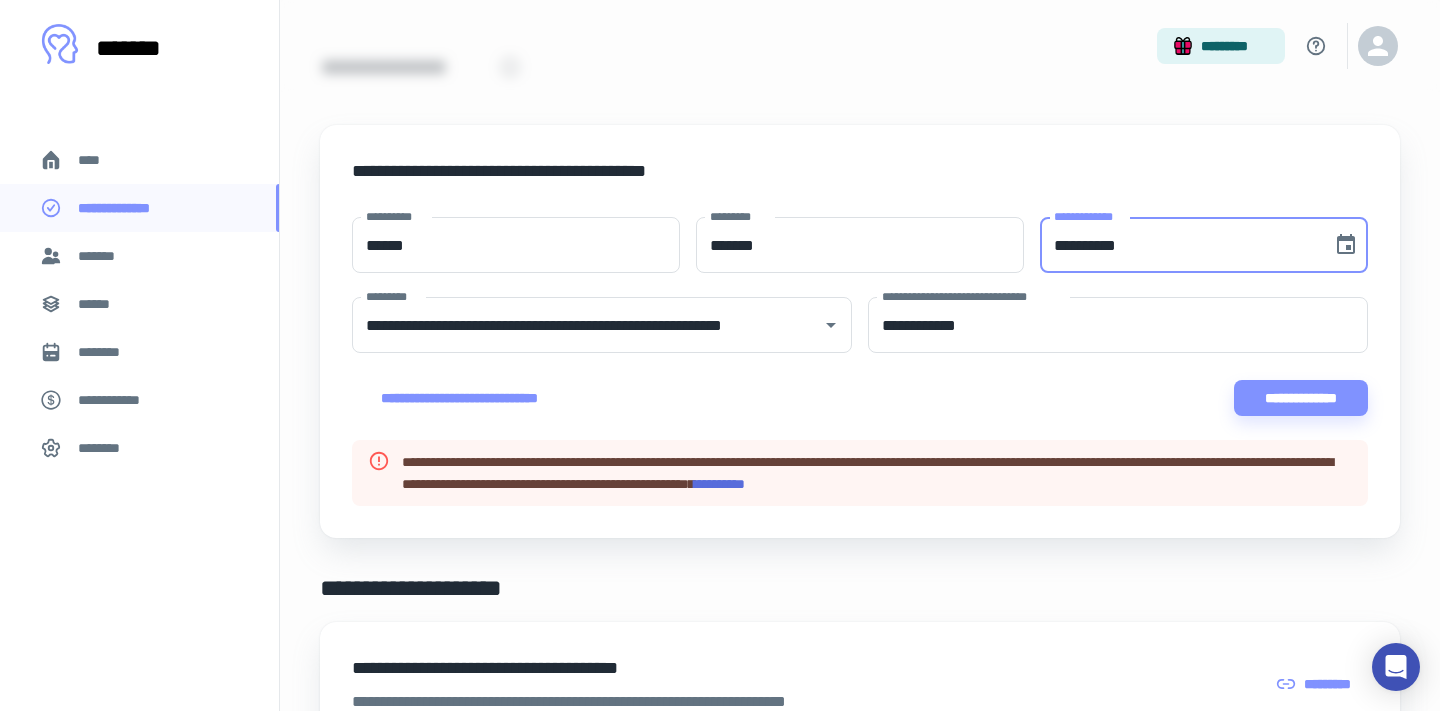 click on "**********" at bounding box center [1179, 245] 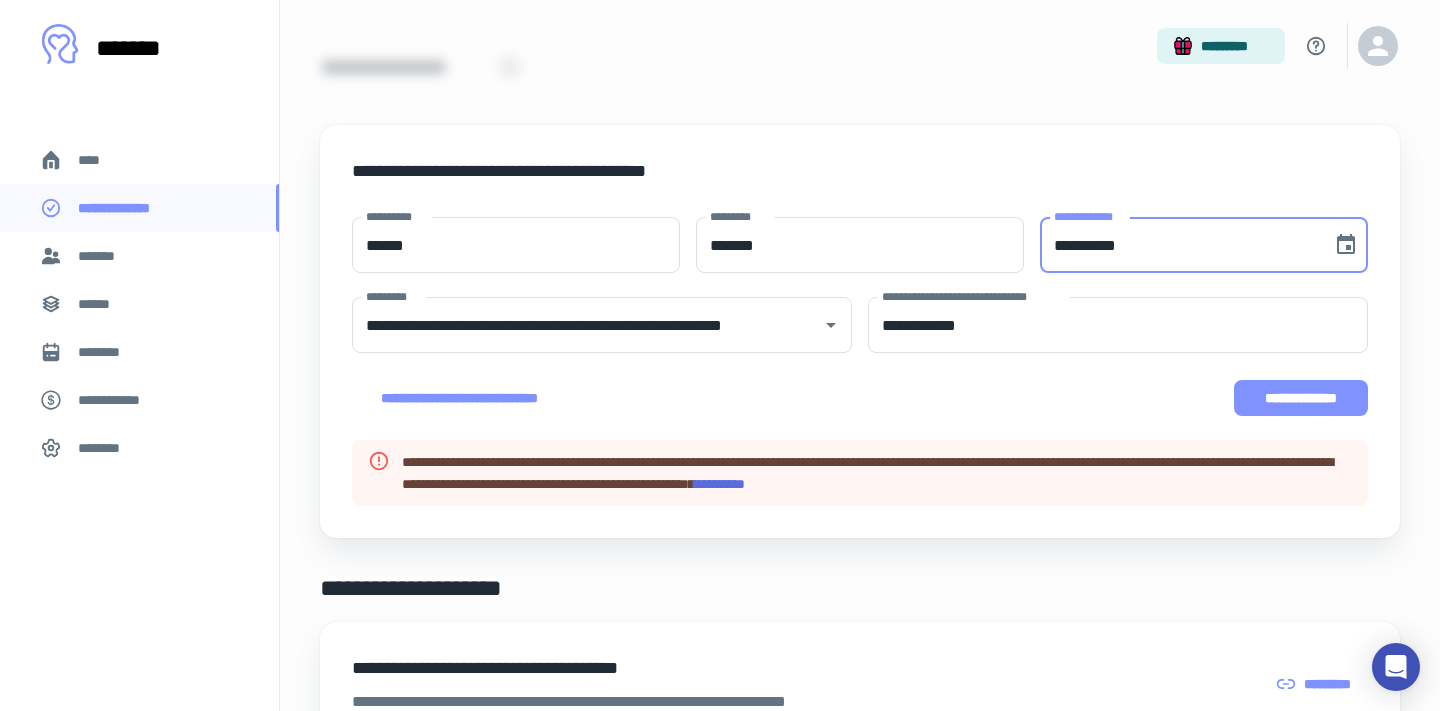 type on "**********" 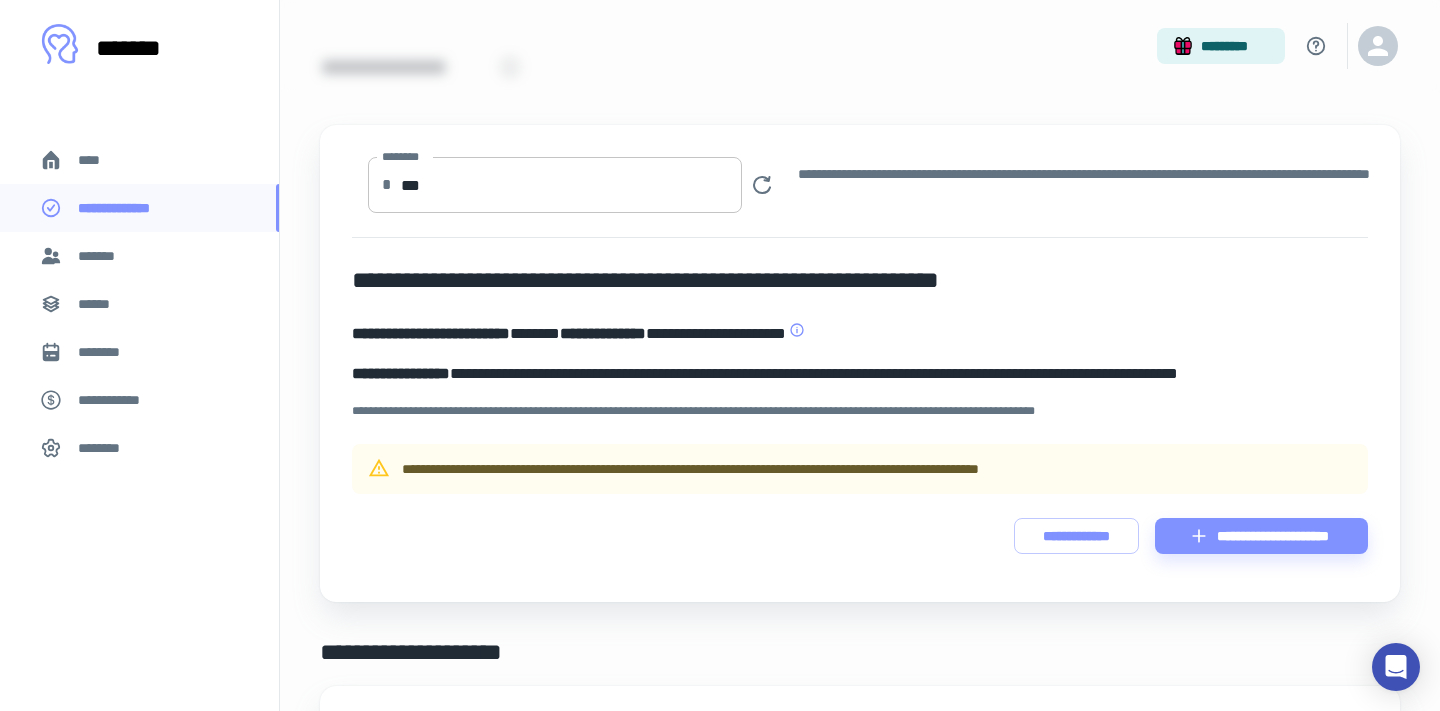 click on "***" at bounding box center [571, 185] 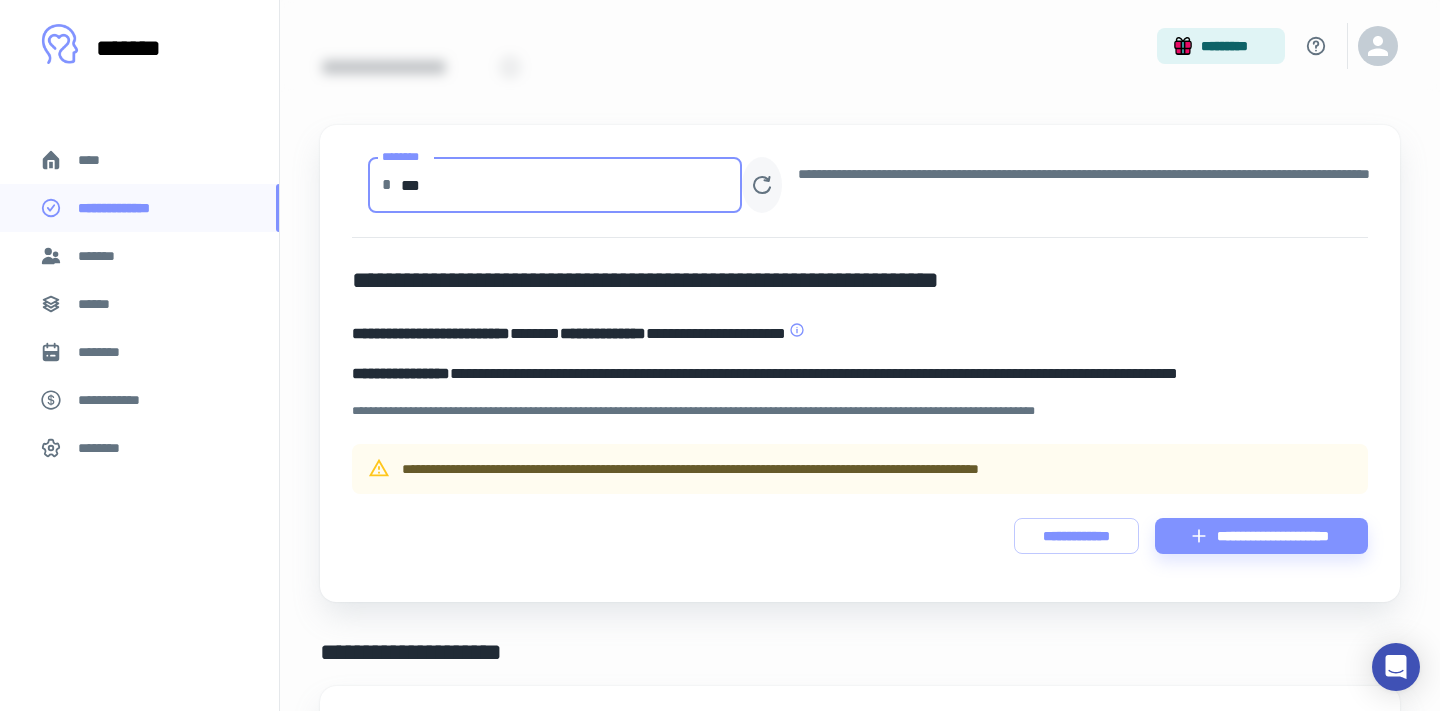 type on "***" 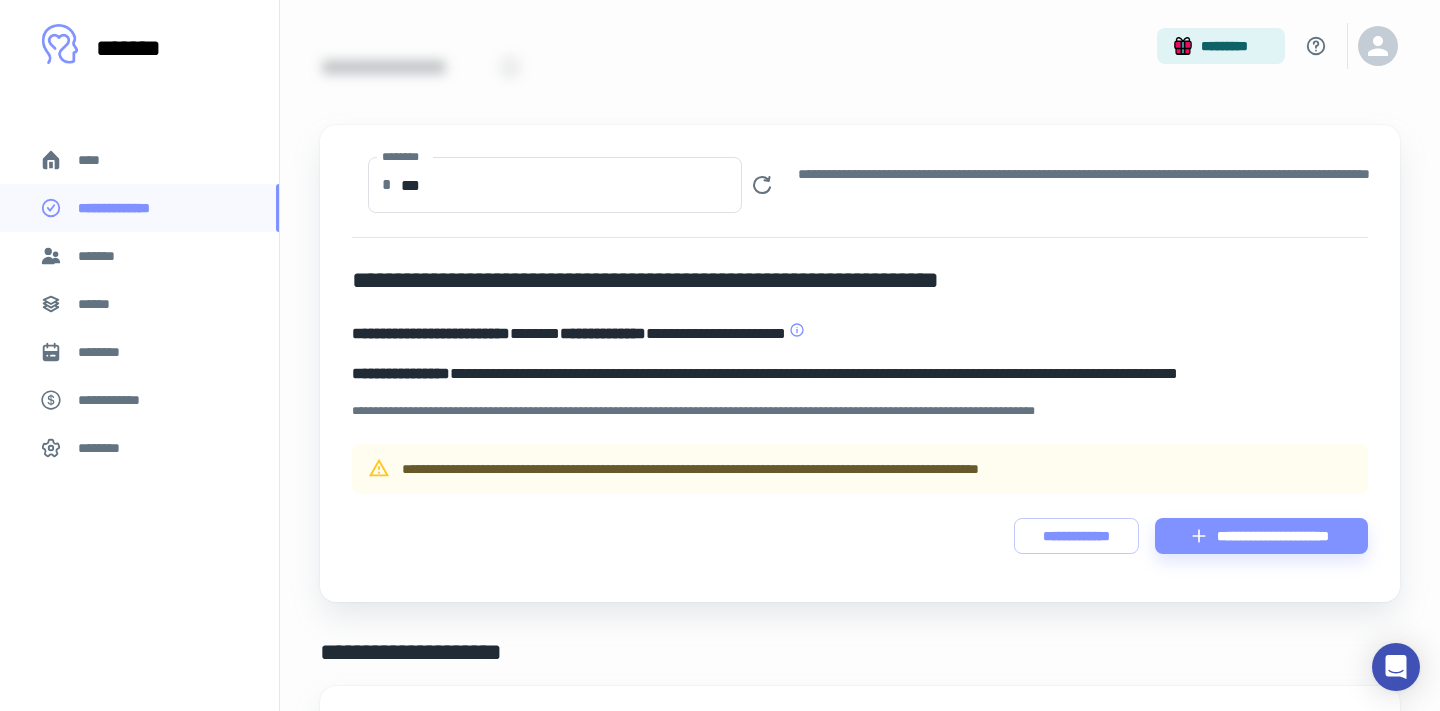 type 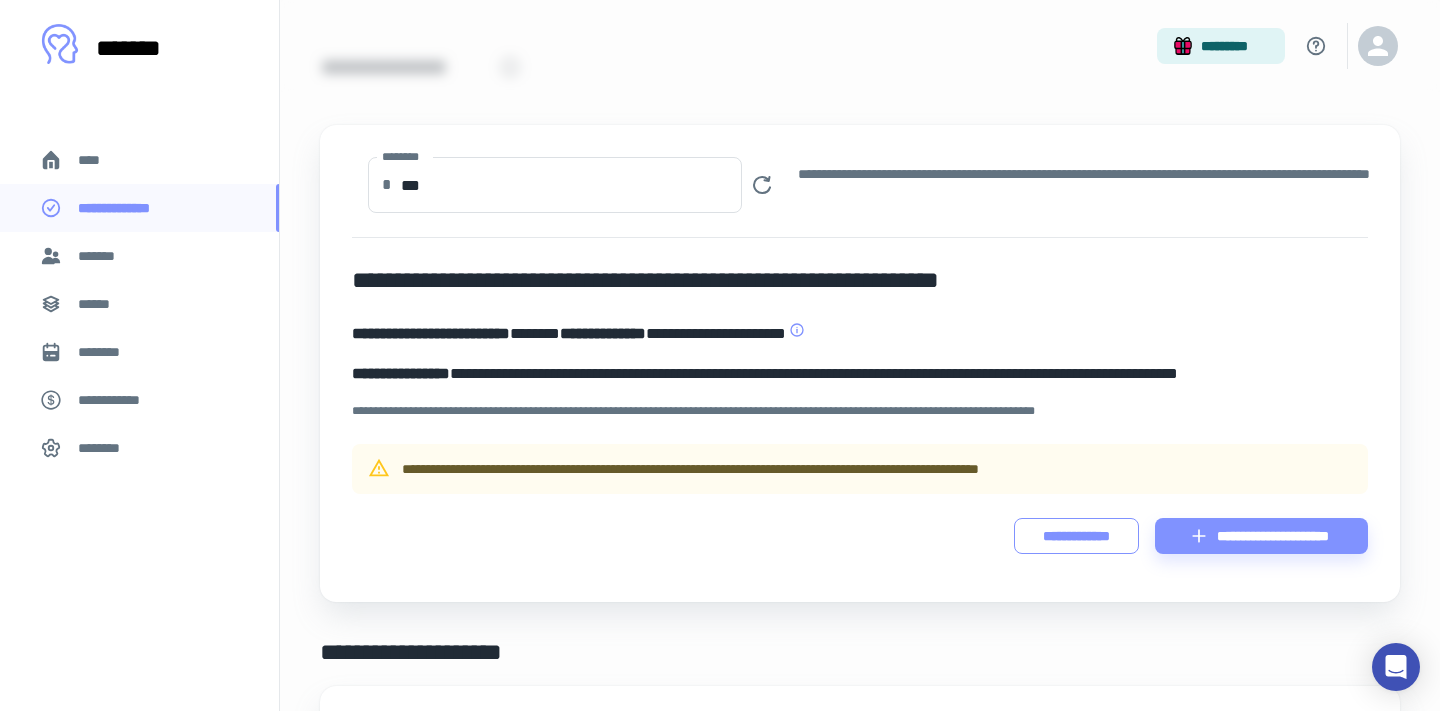 click on "**********" at bounding box center [1076, 536] 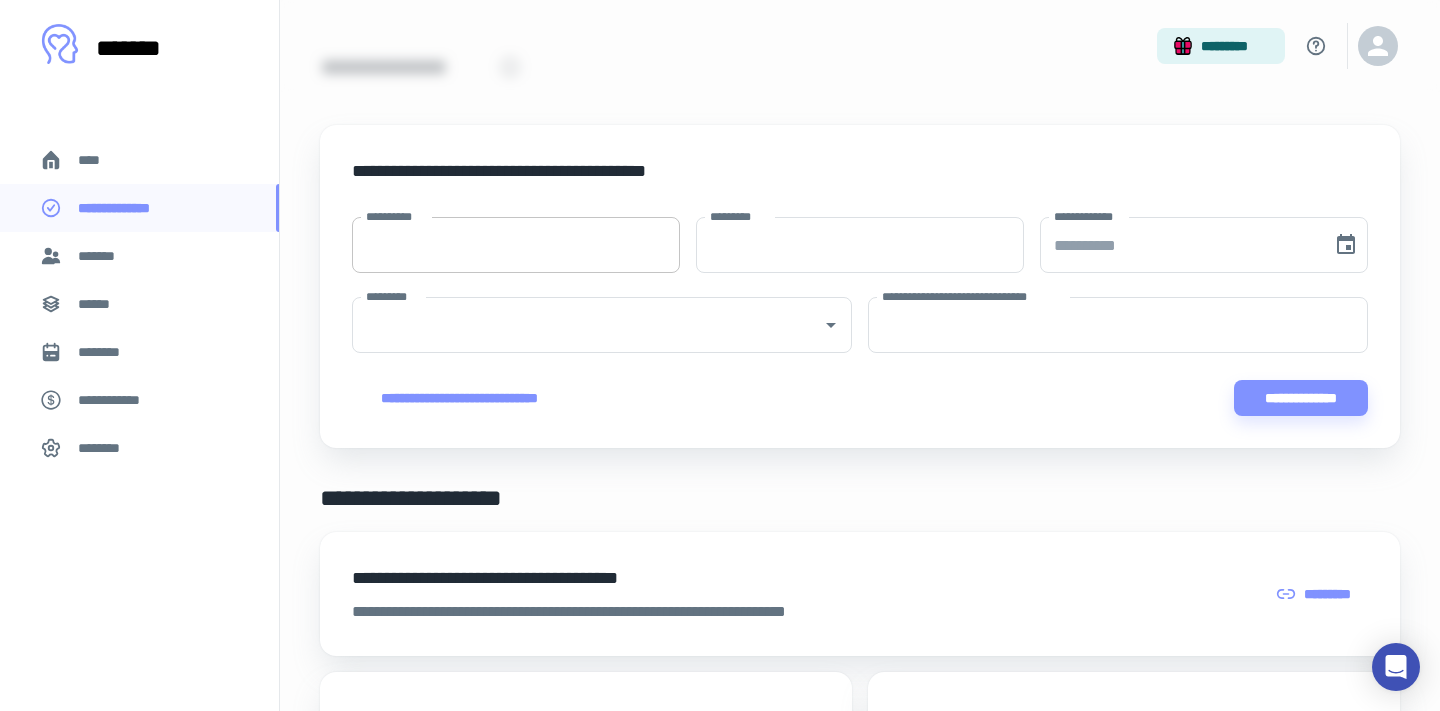 click on "**********" at bounding box center [516, 245] 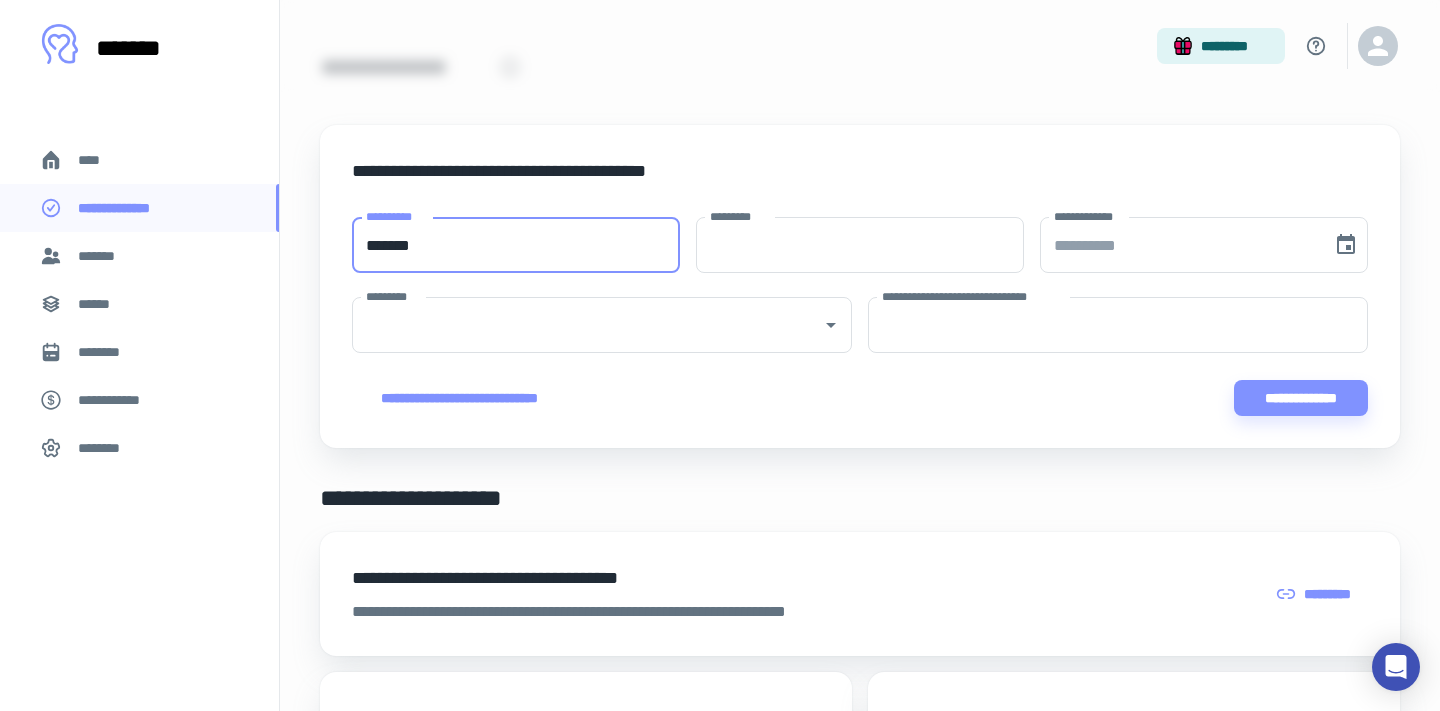 type on "*******" 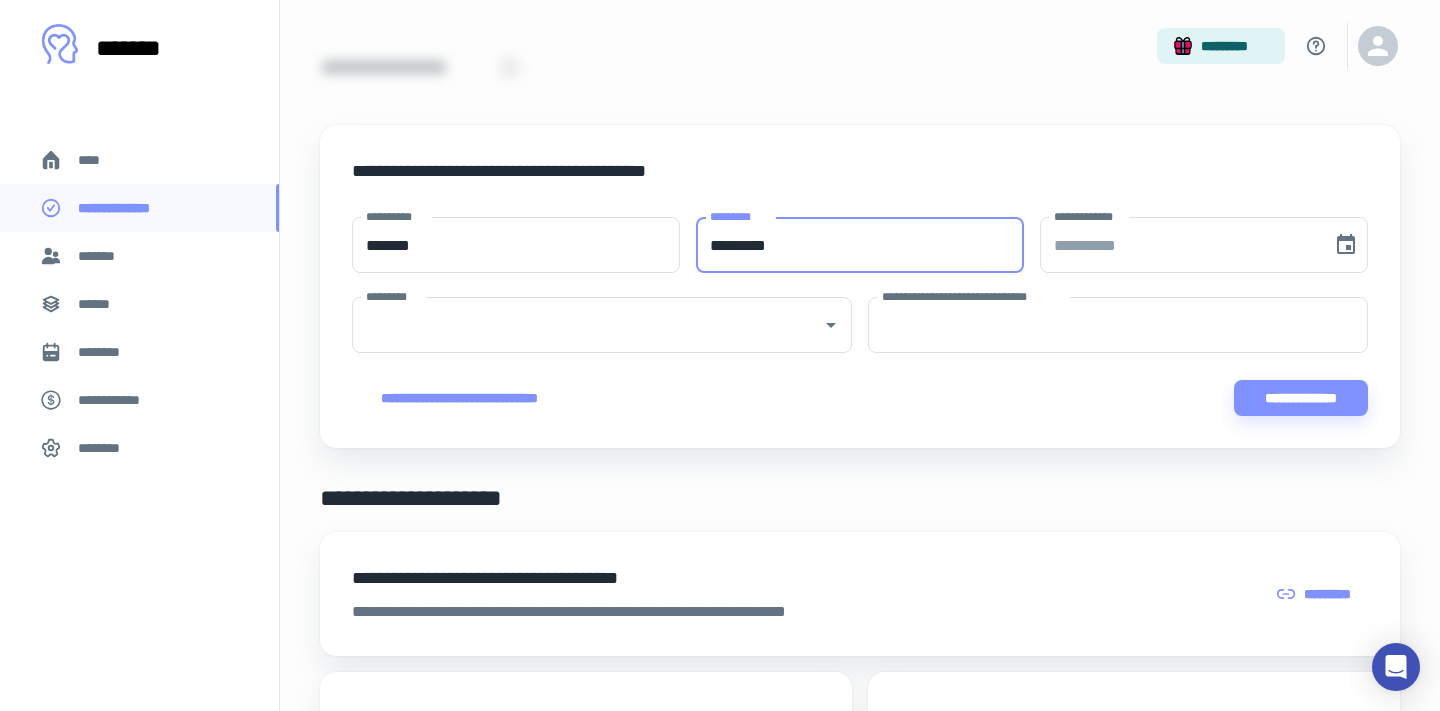 type on "*********" 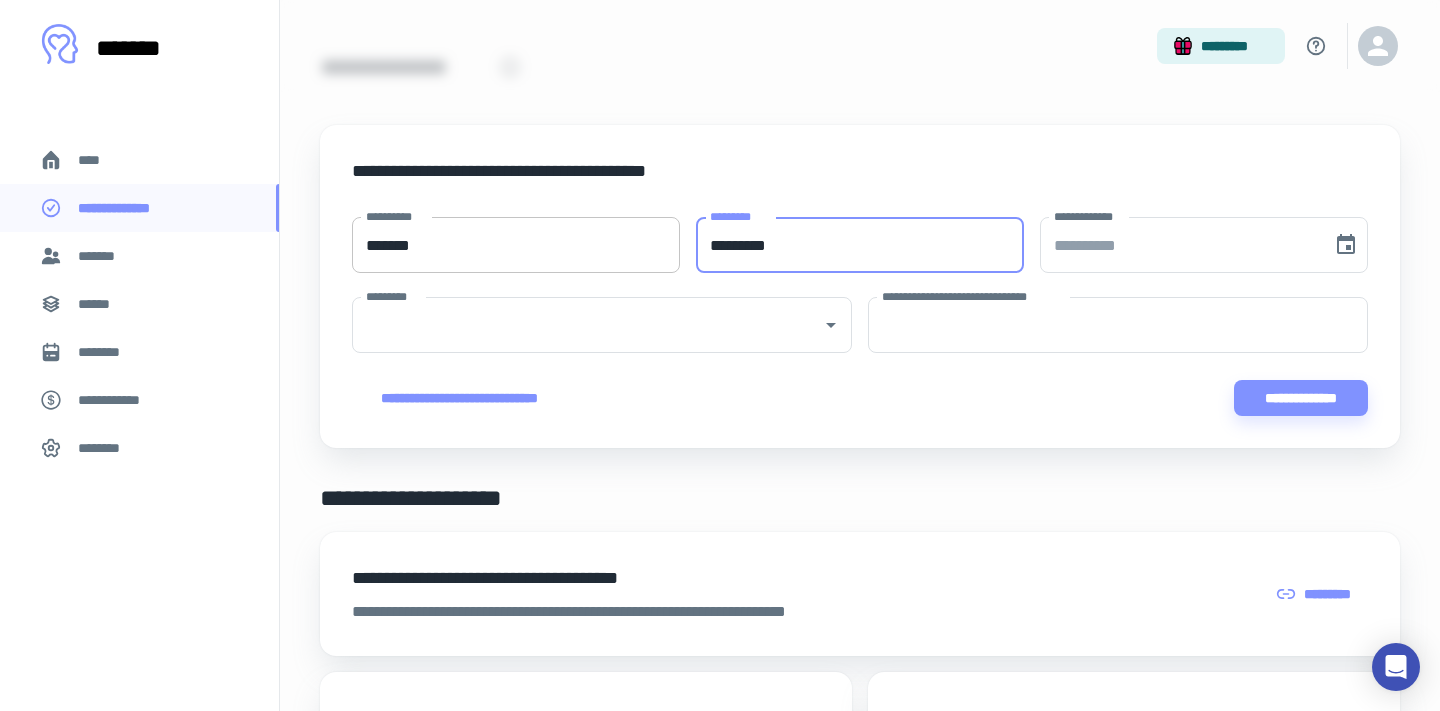 type on "**********" 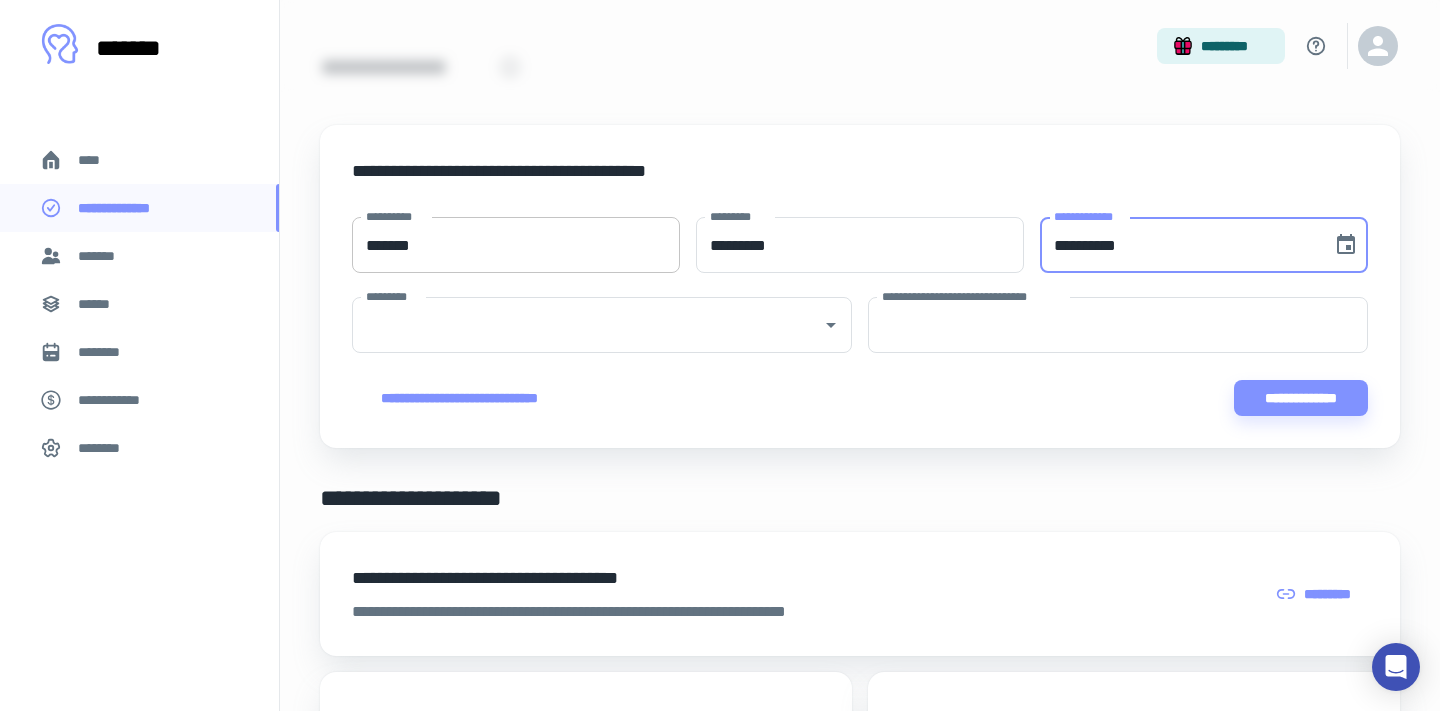 type 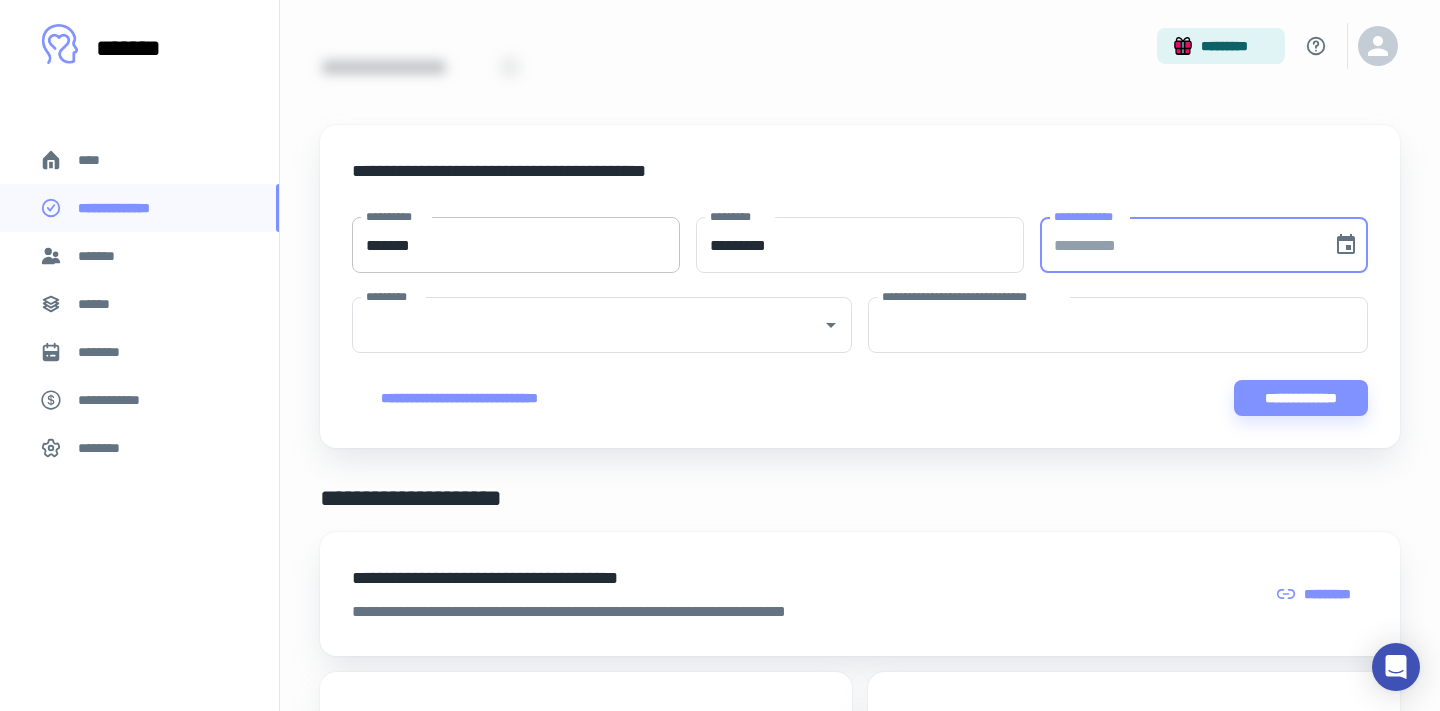 type 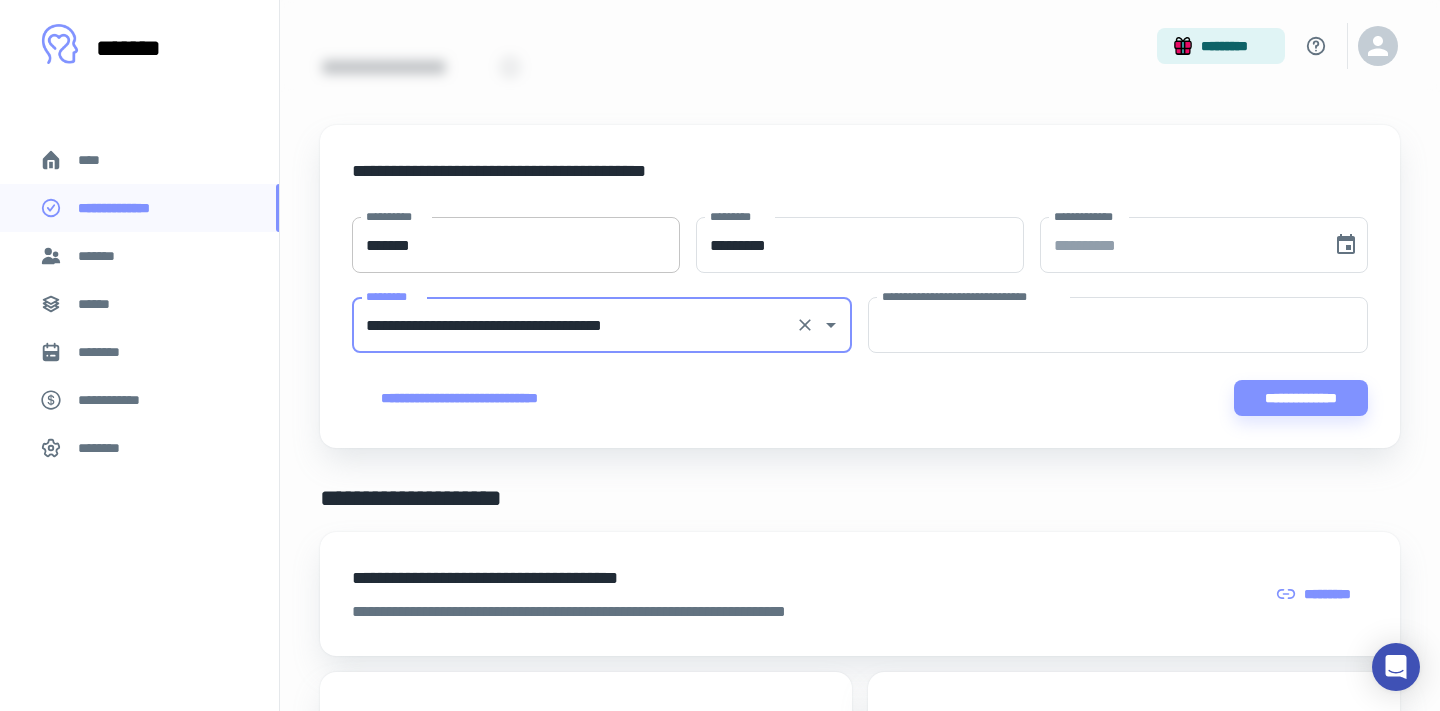 type on "**********" 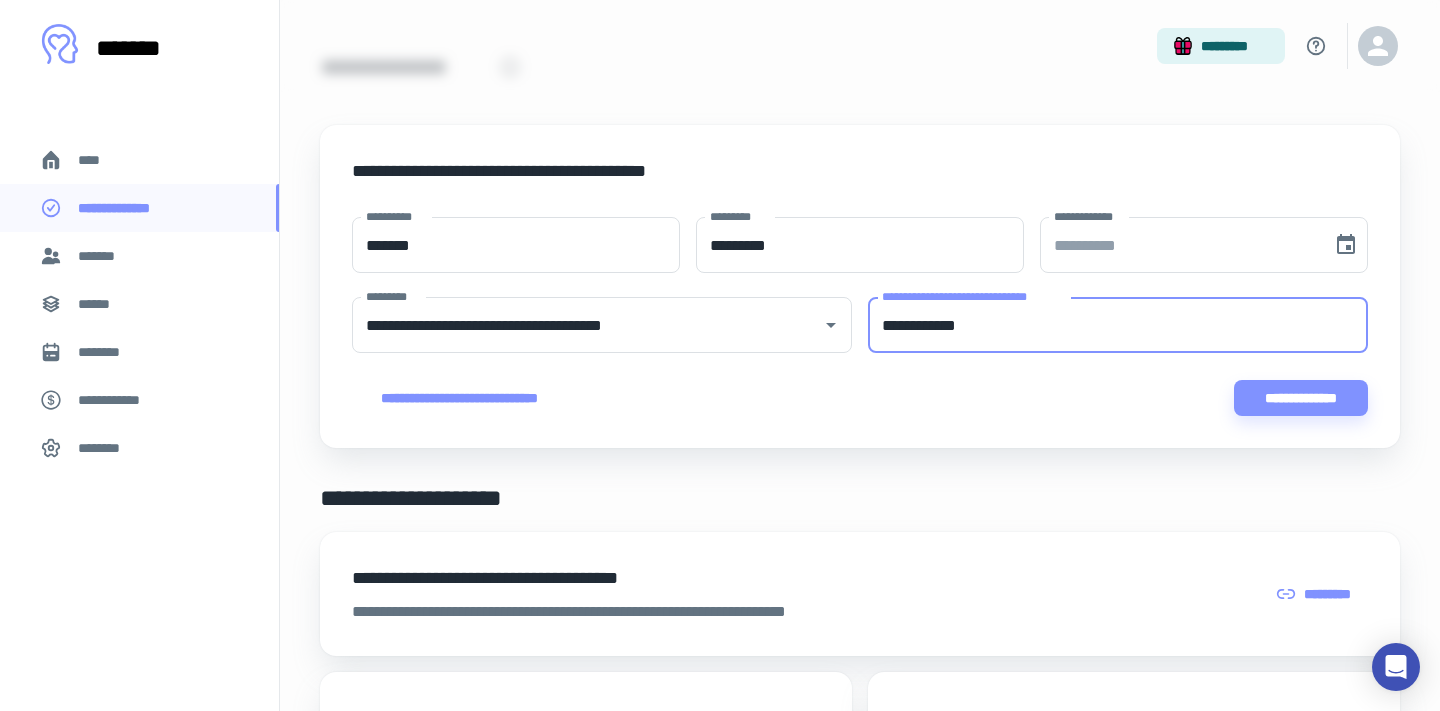 type on "**********" 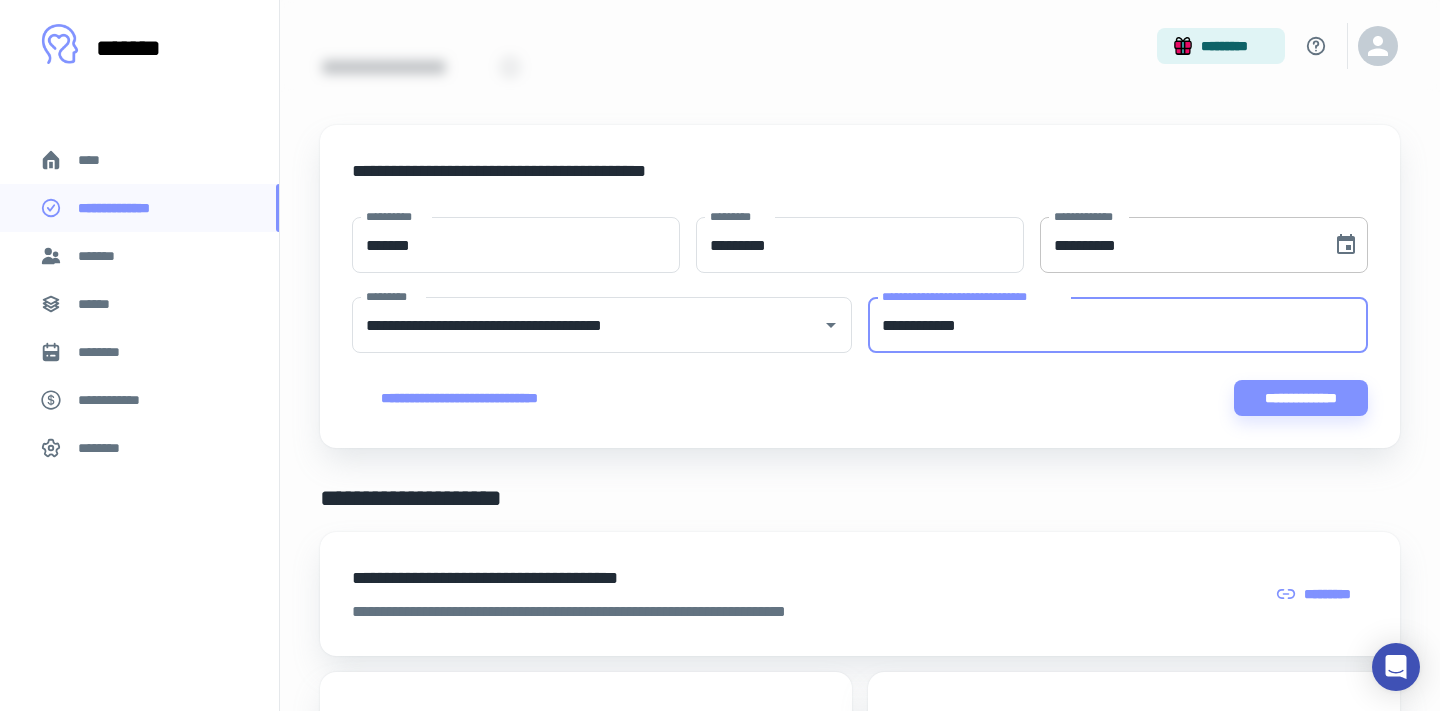 click on "**********" at bounding box center [1179, 245] 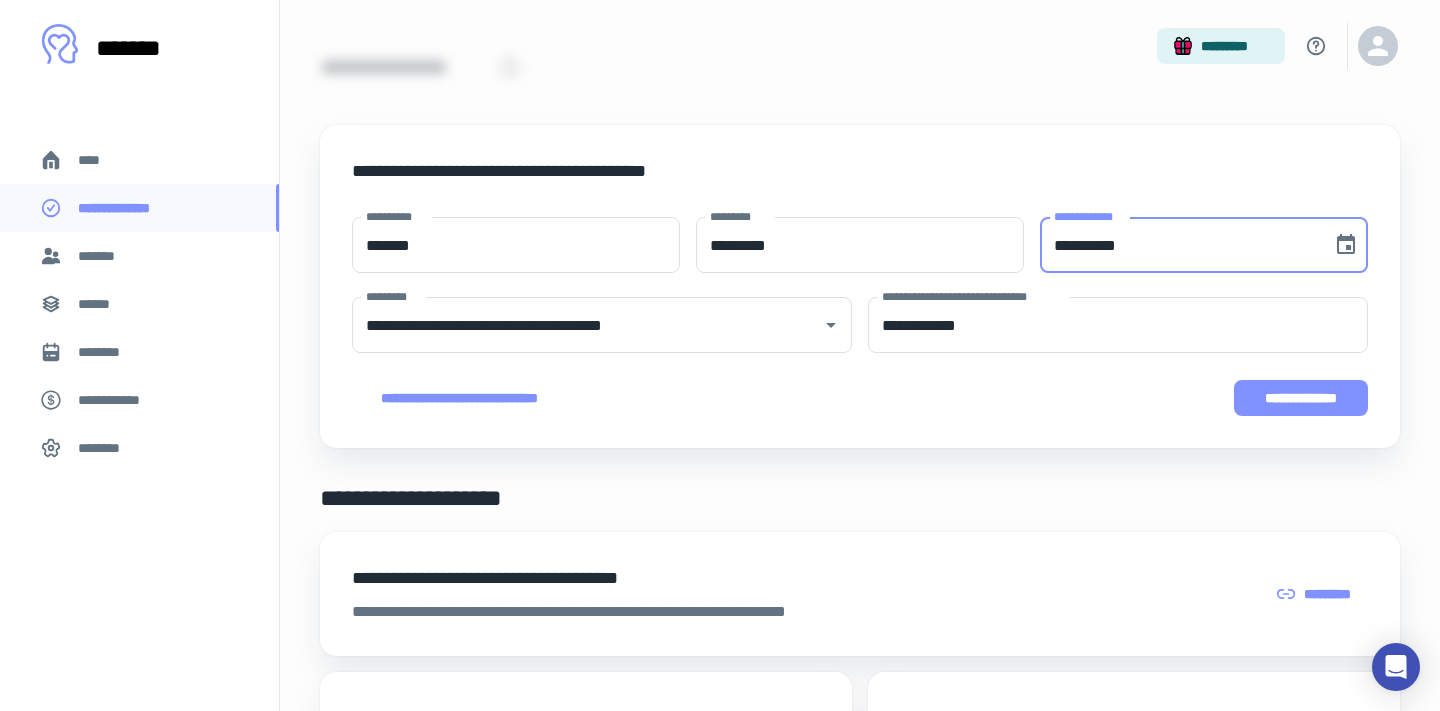 type on "**********" 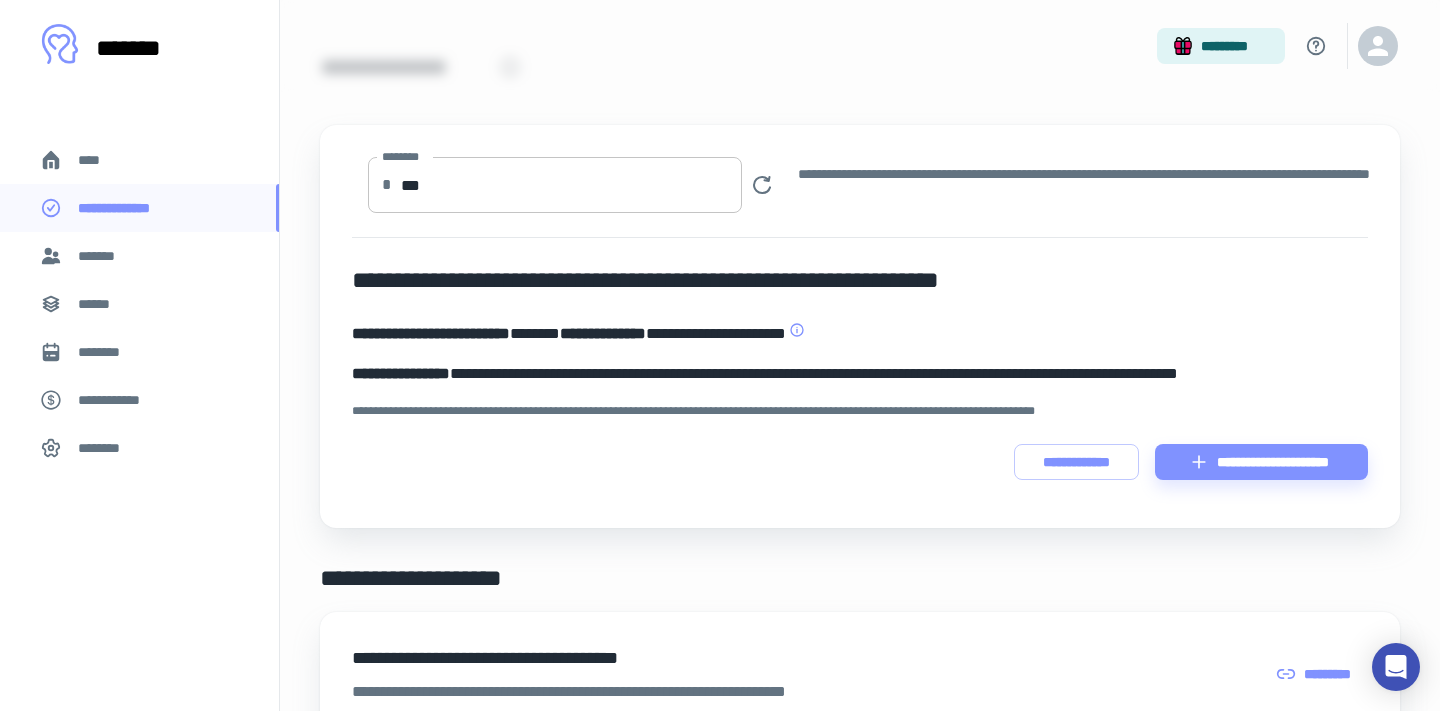 click on "***" at bounding box center [571, 185] 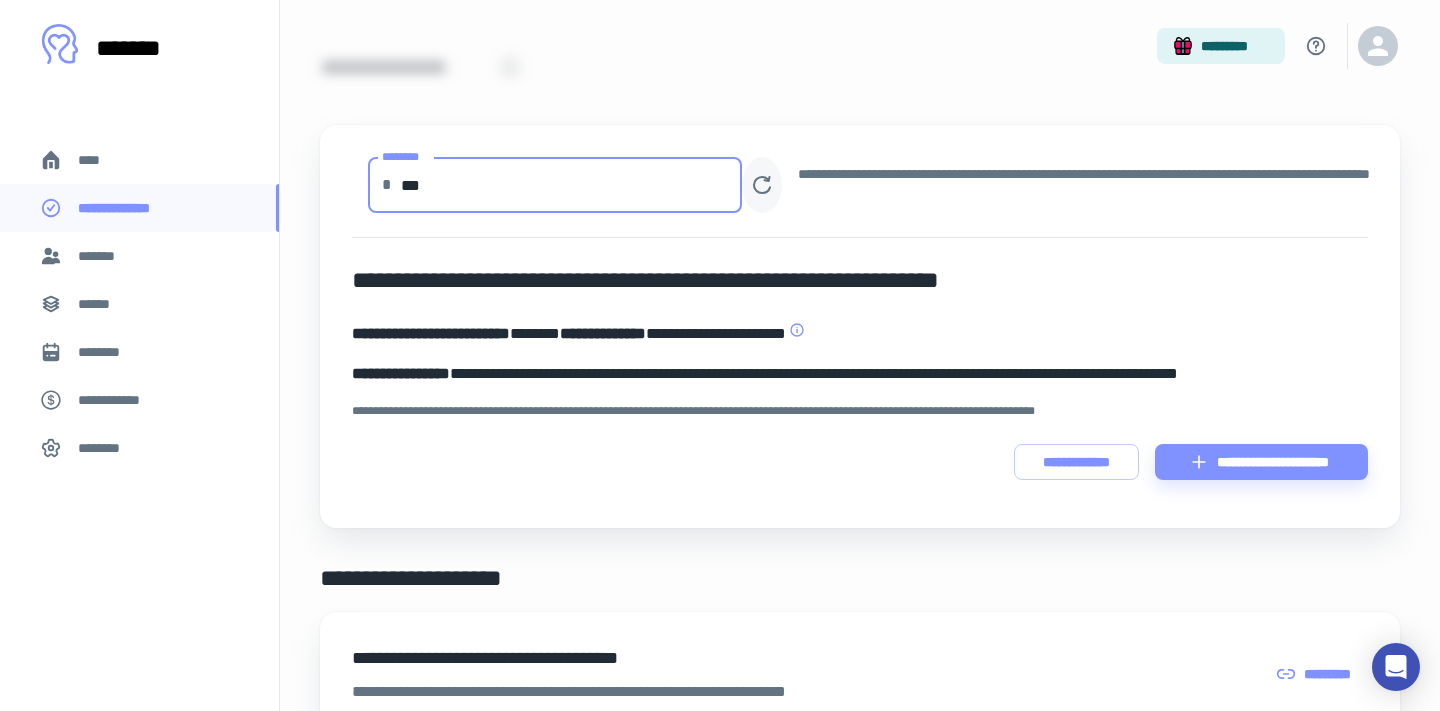 type on "***" 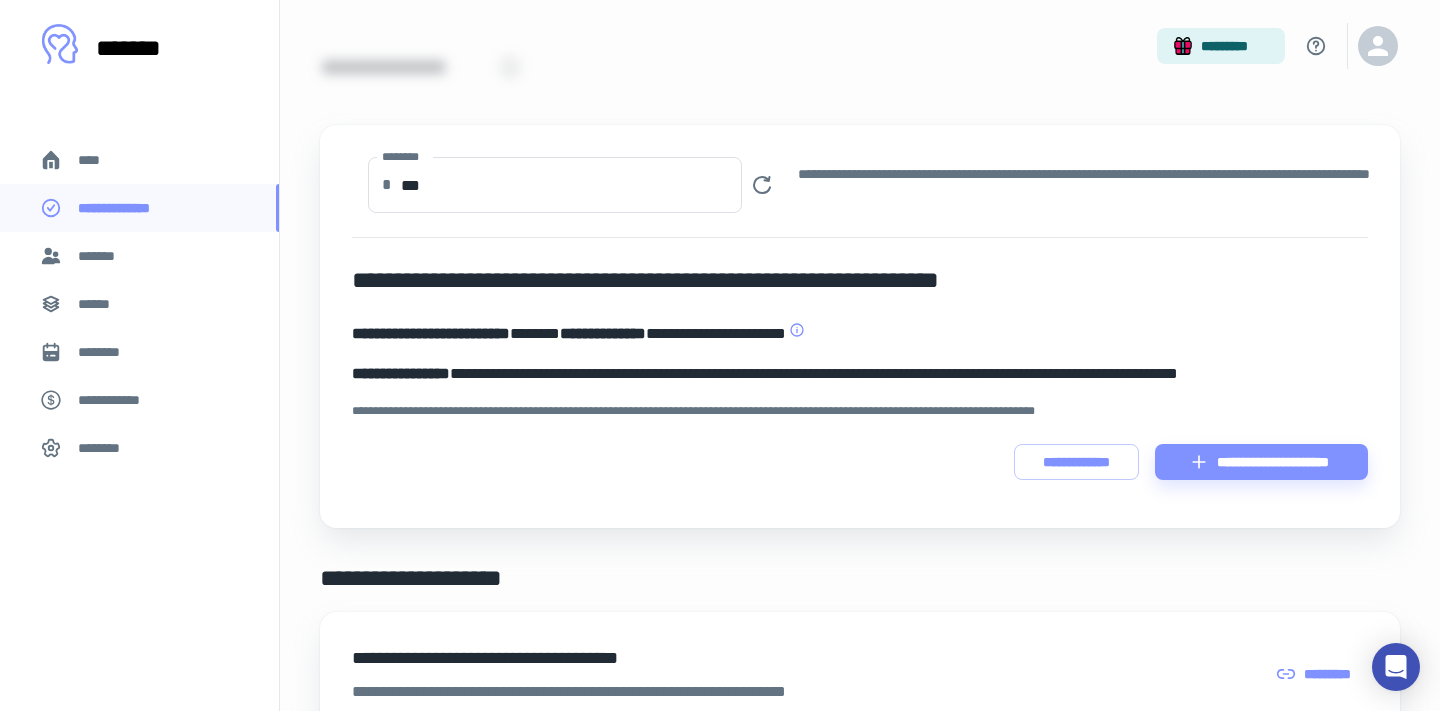 type 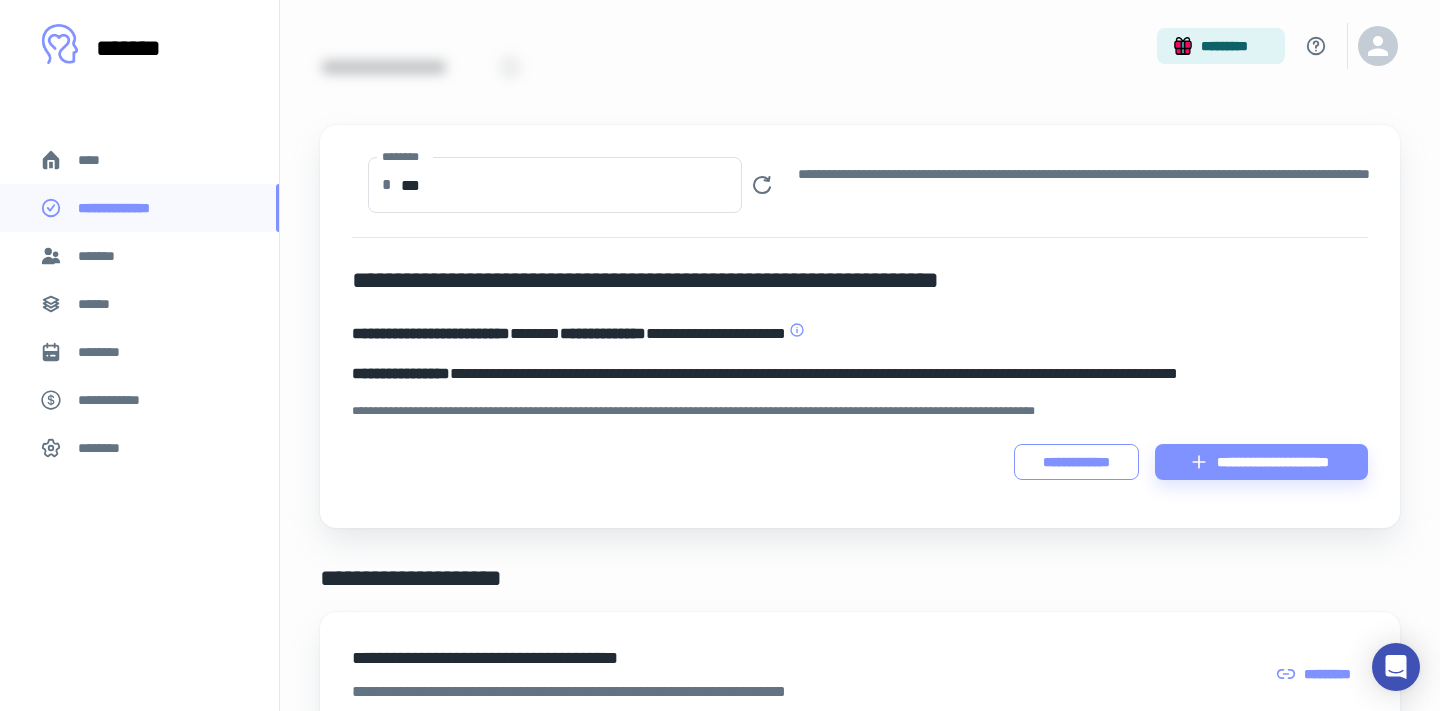 click on "**********" at bounding box center [1076, 462] 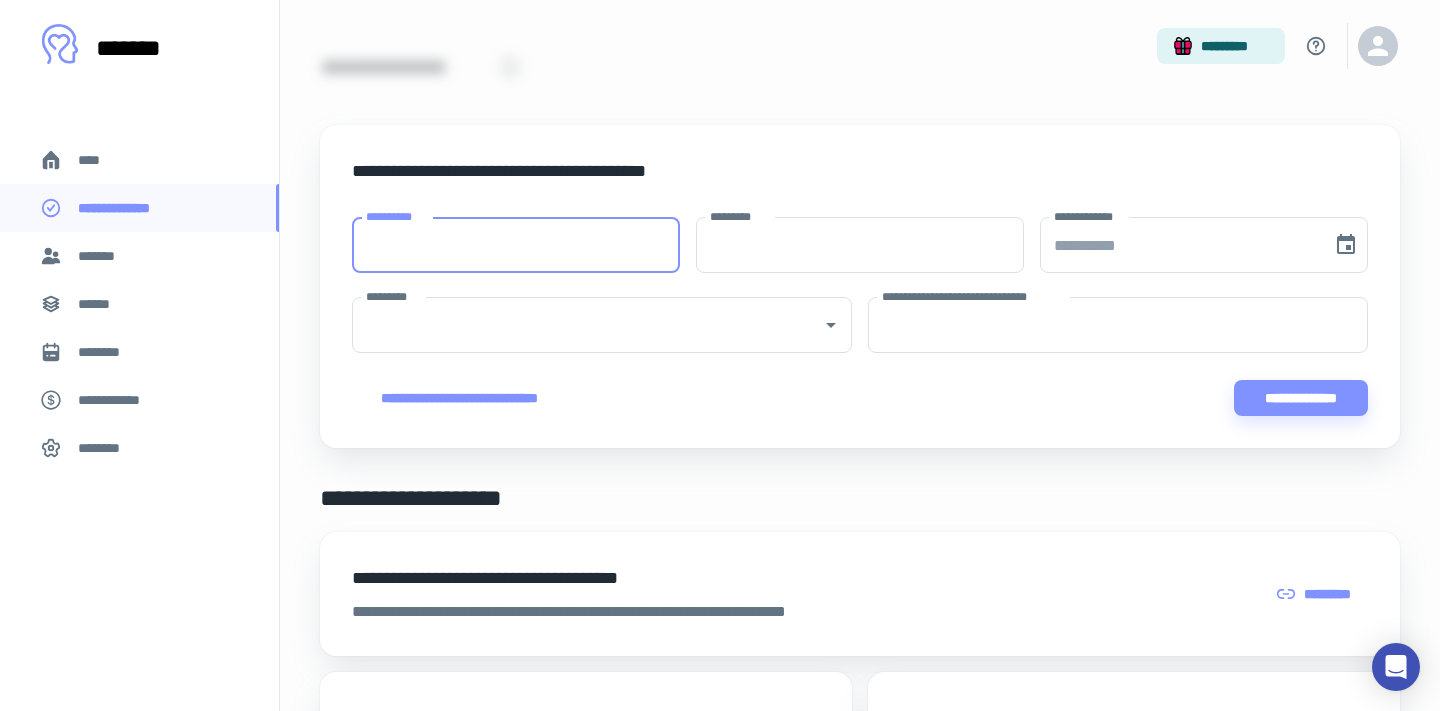 click on "**********" at bounding box center [516, 245] 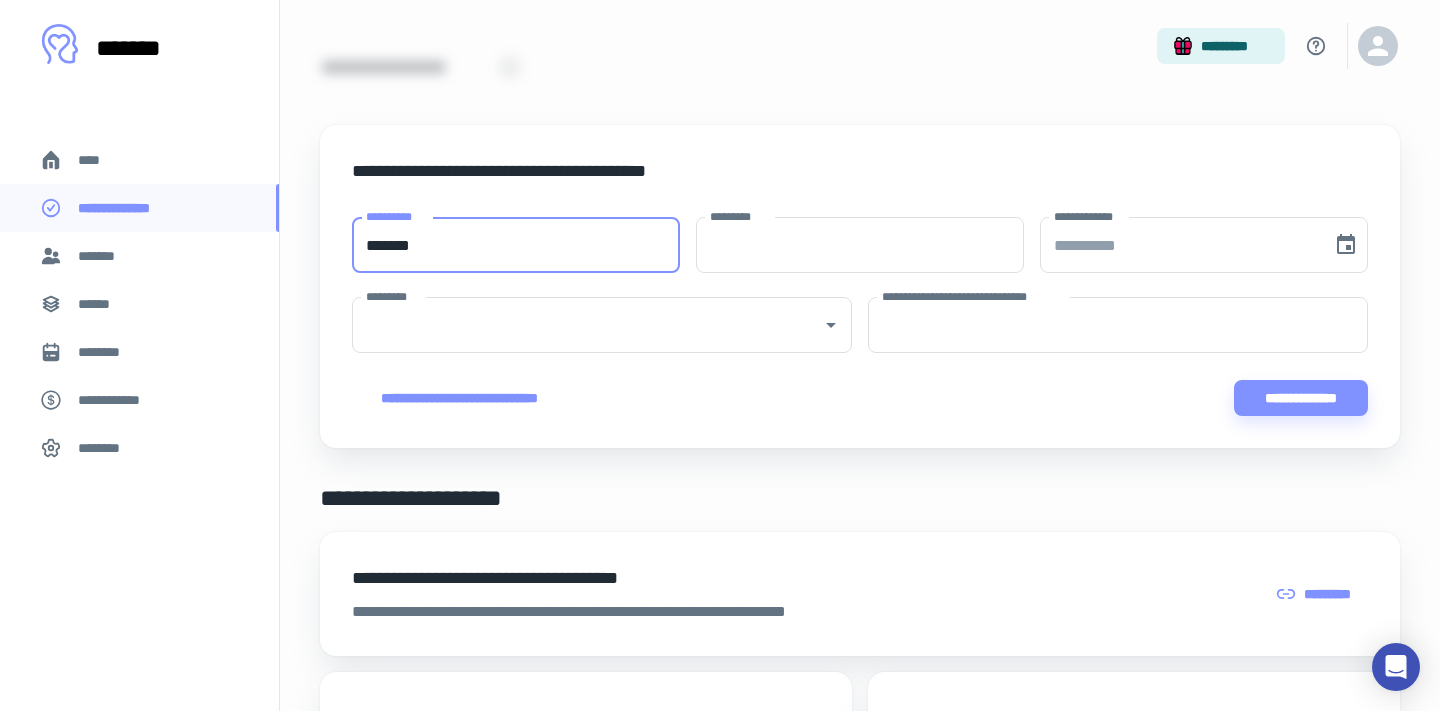 type on "*******" 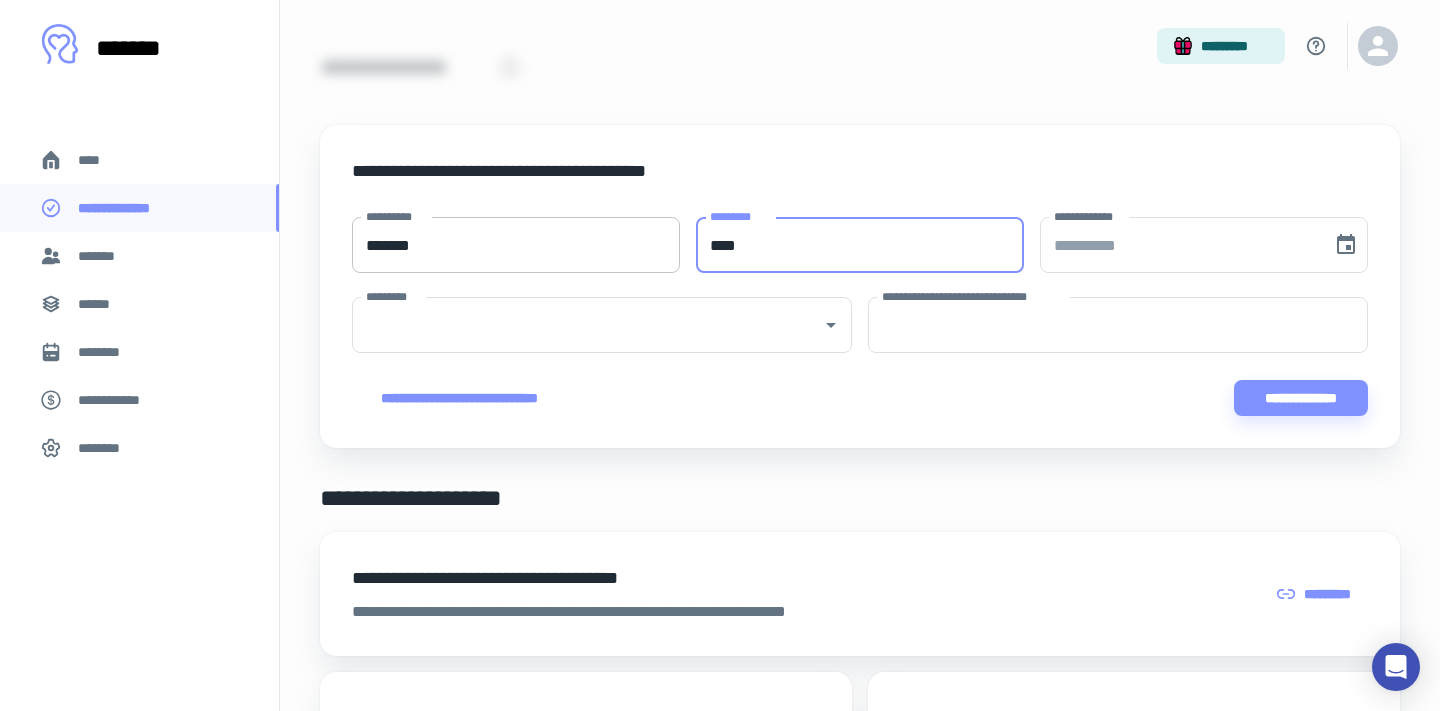 type on "****" 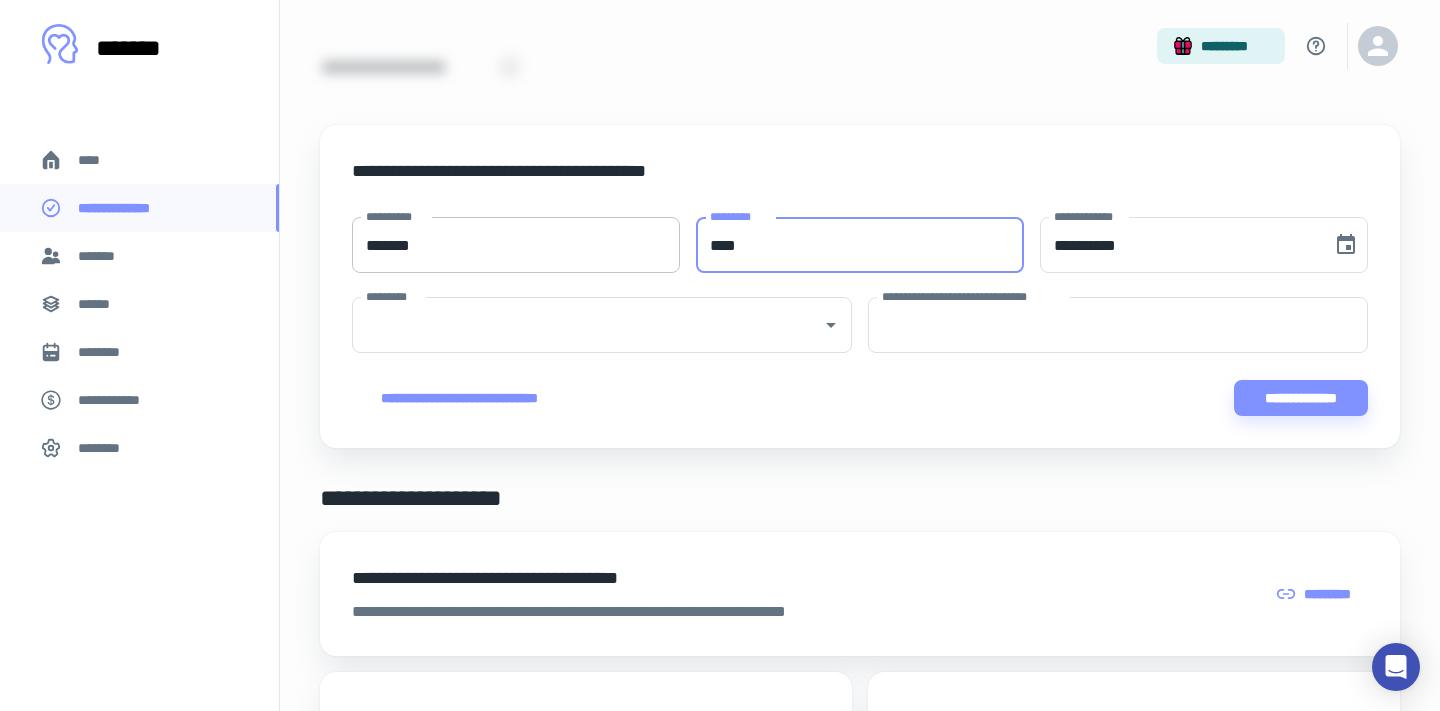 type 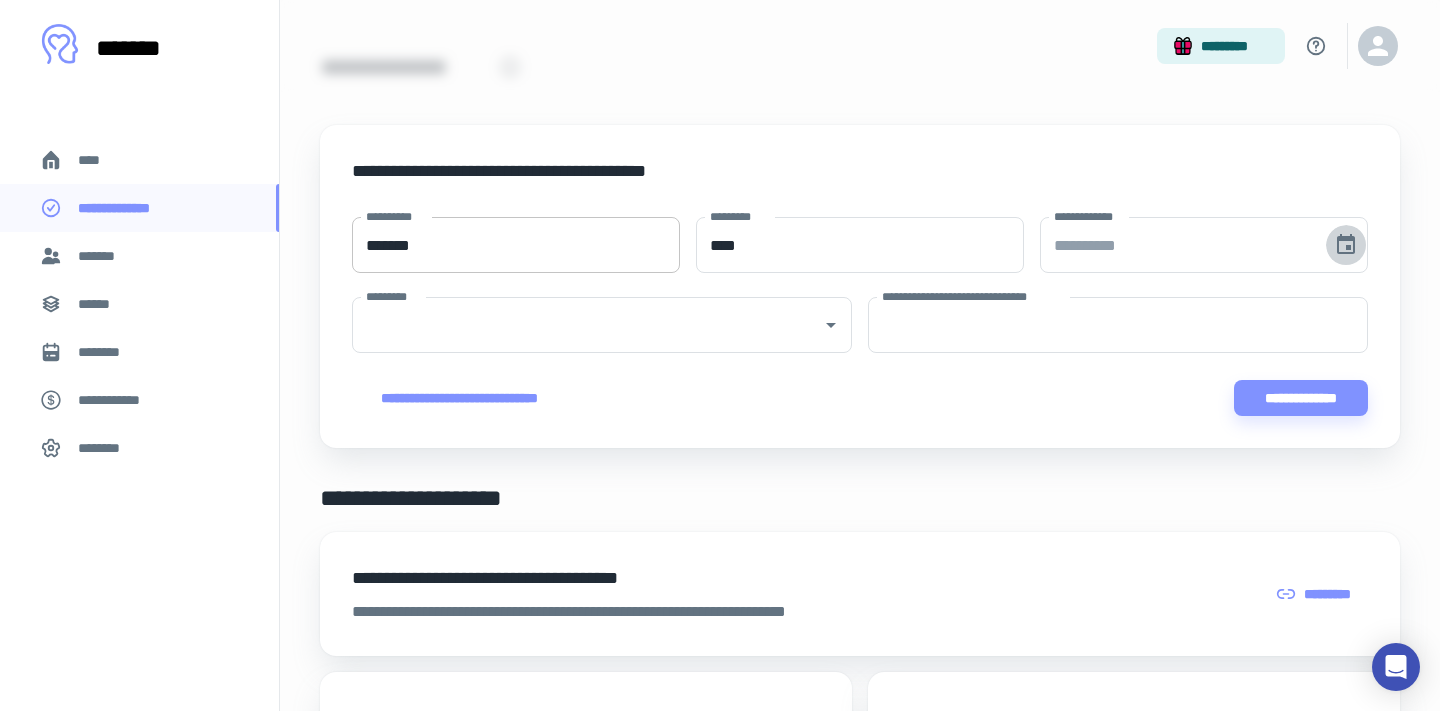 type 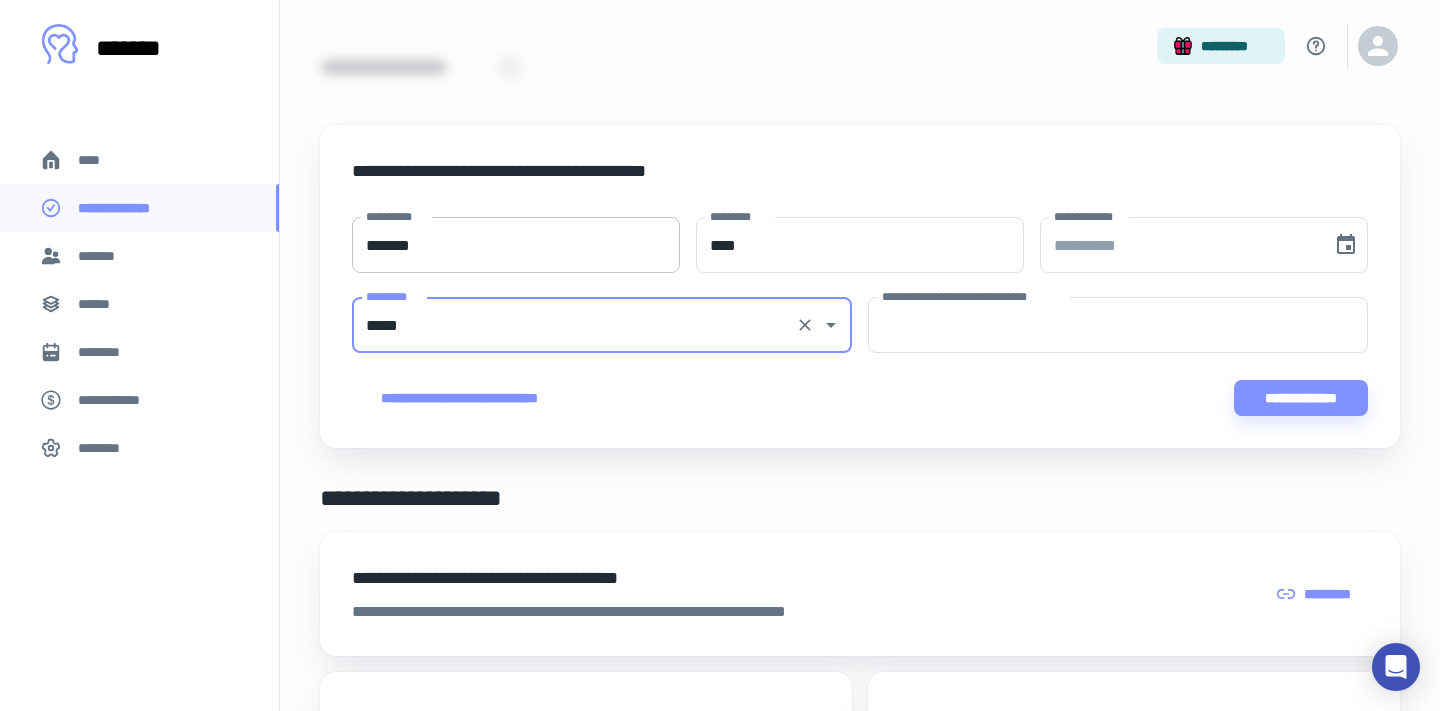 type on "*****" 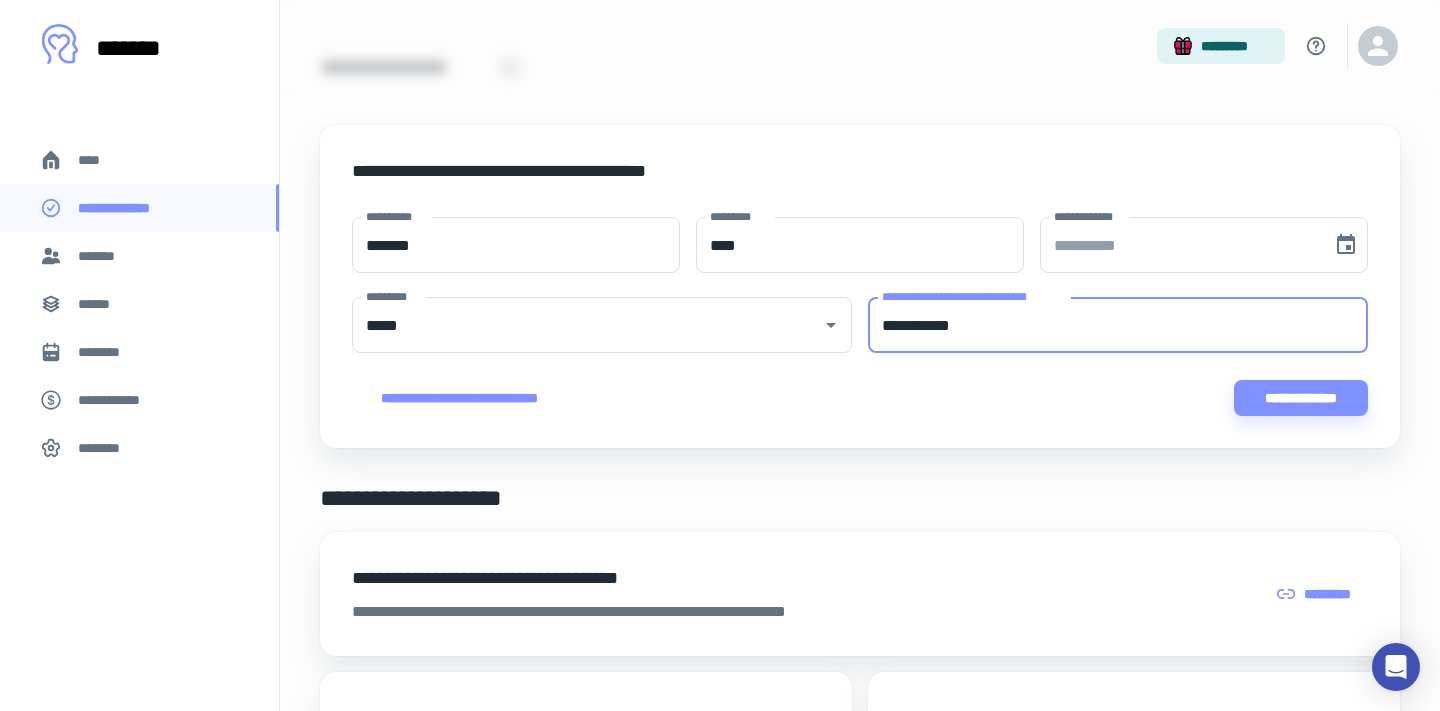 type on "**********" 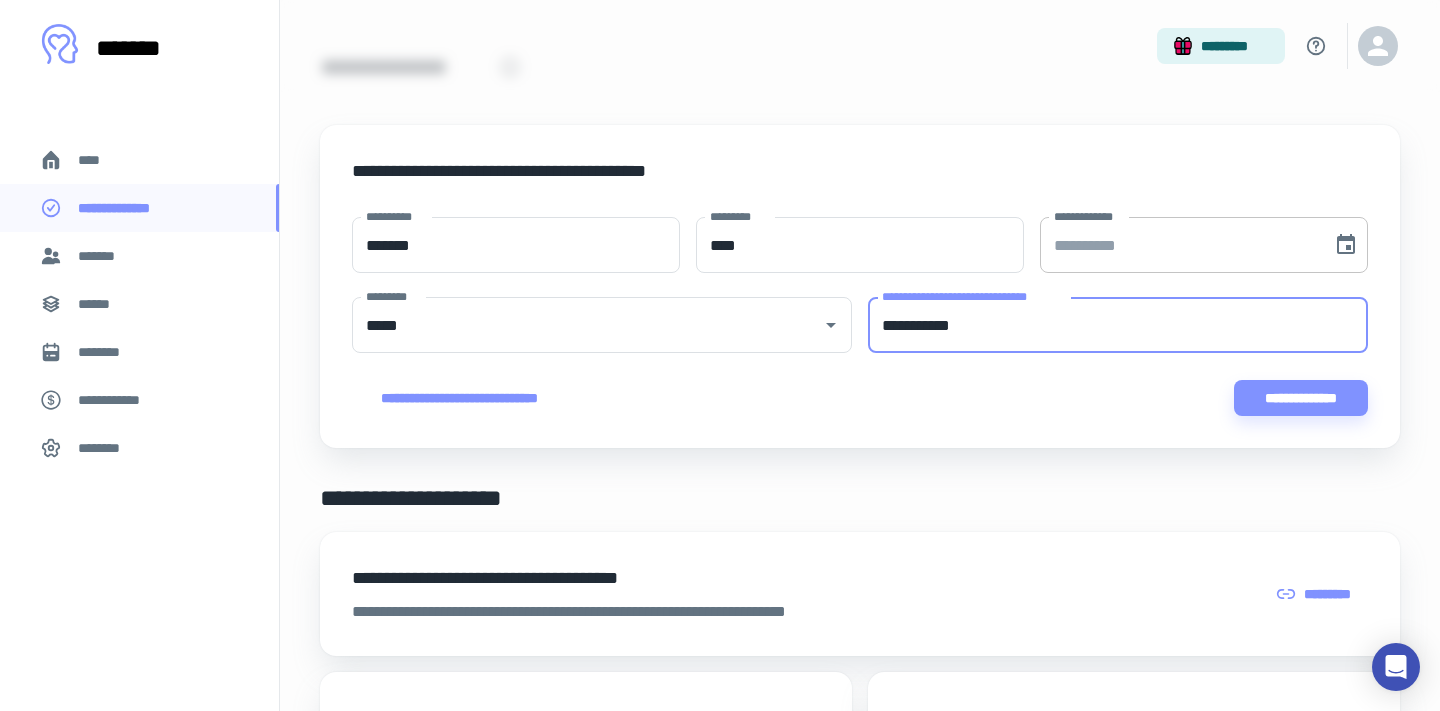 click on "**********" at bounding box center (1179, 245) 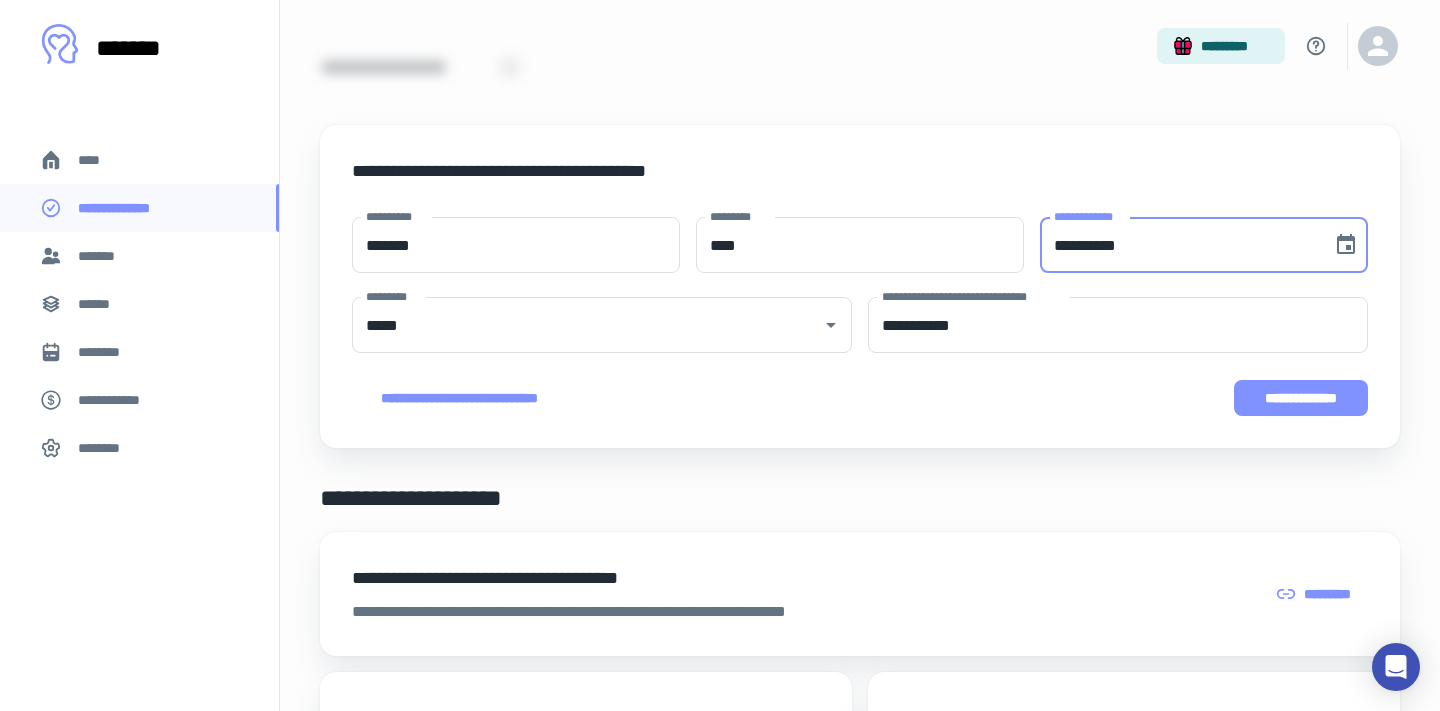 type on "**********" 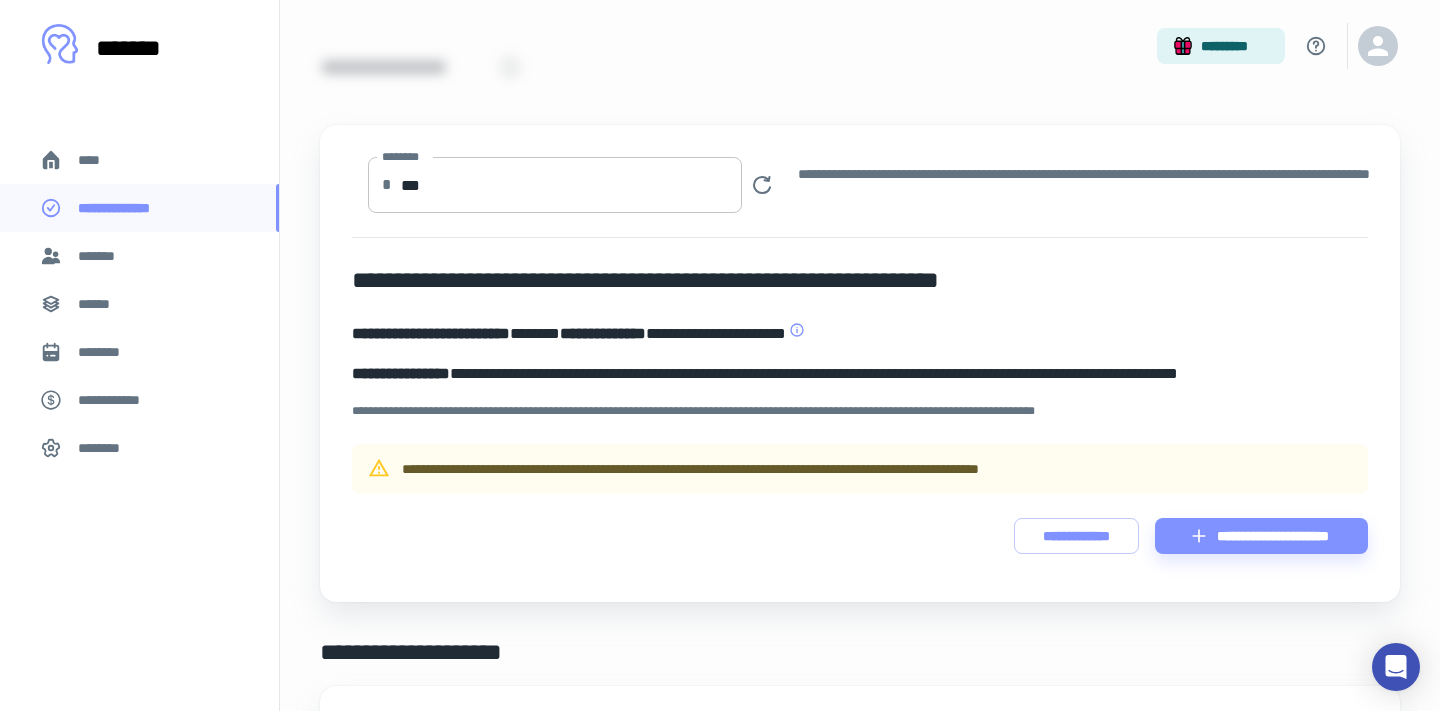 click on "***" at bounding box center [571, 185] 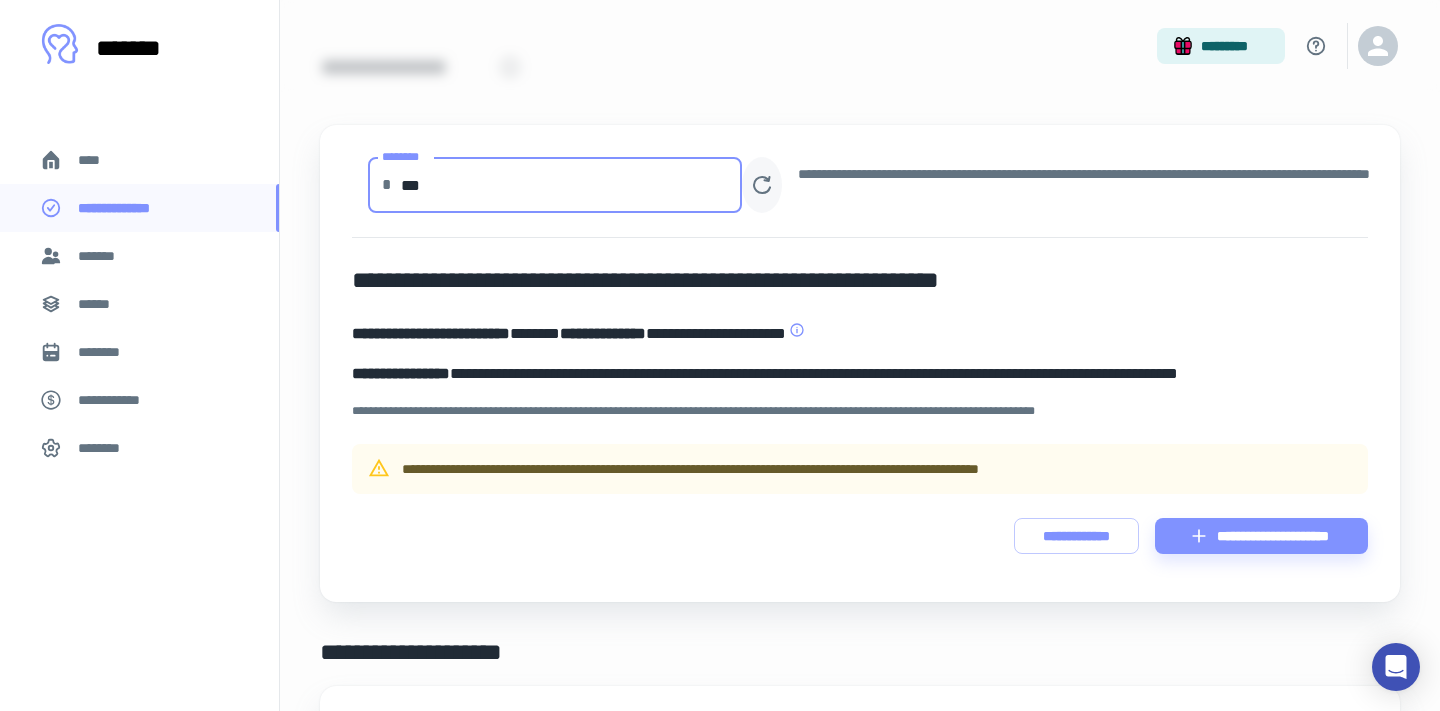 type on "***" 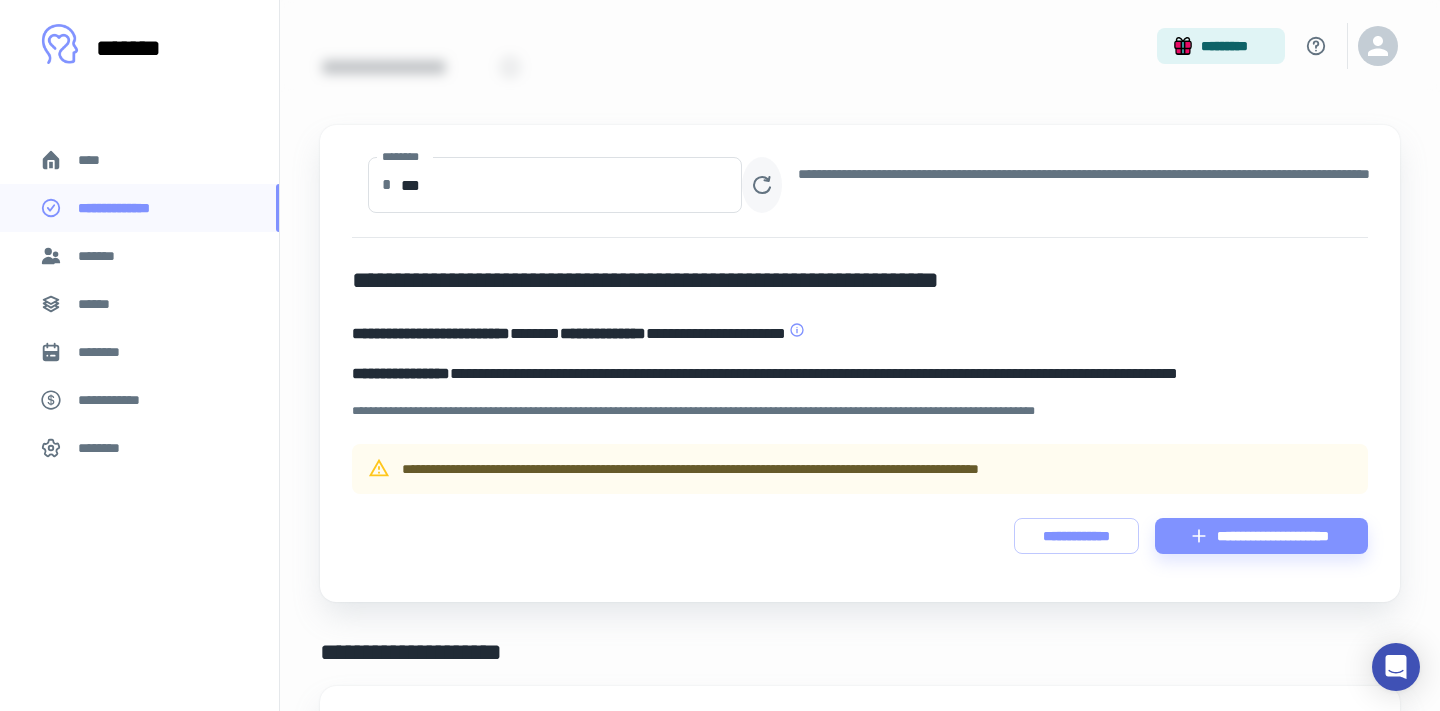 type 